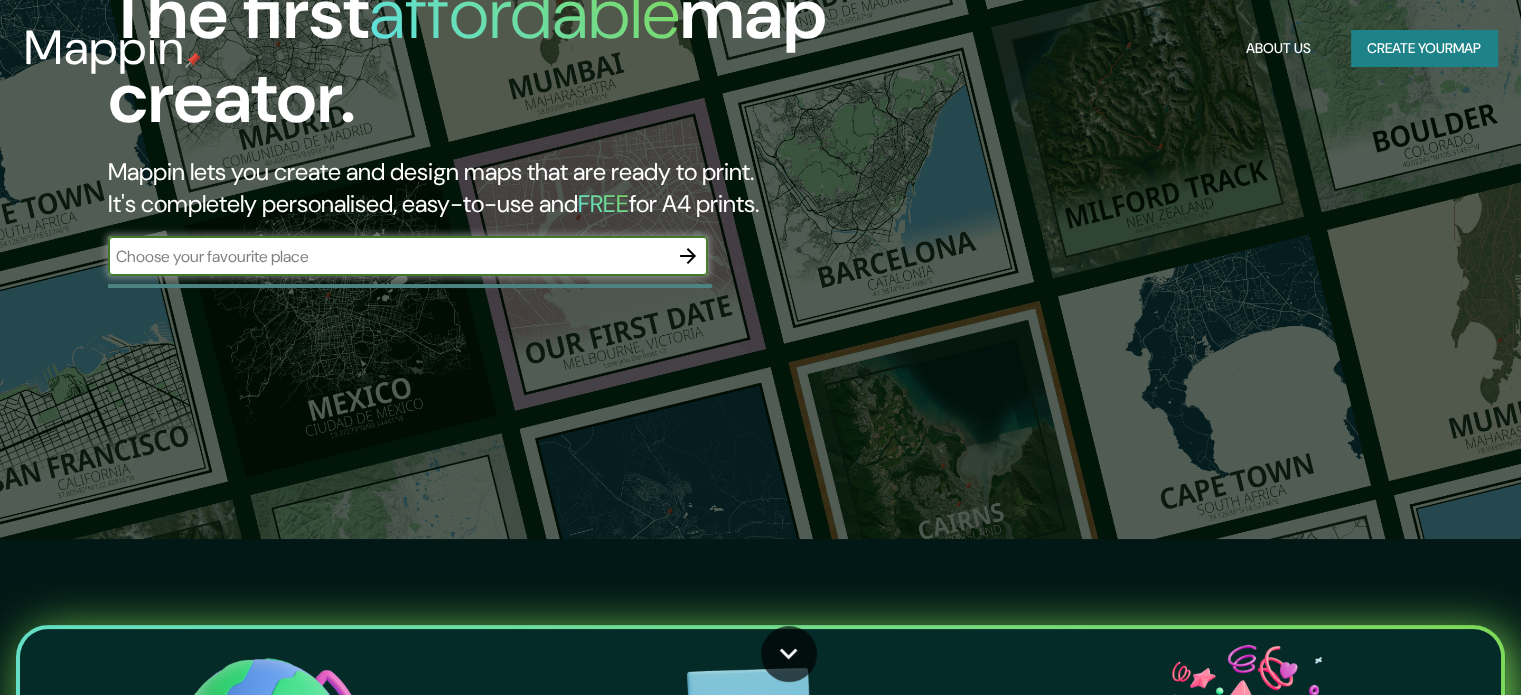 scroll, scrollTop: 0, scrollLeft: 0, axis: both 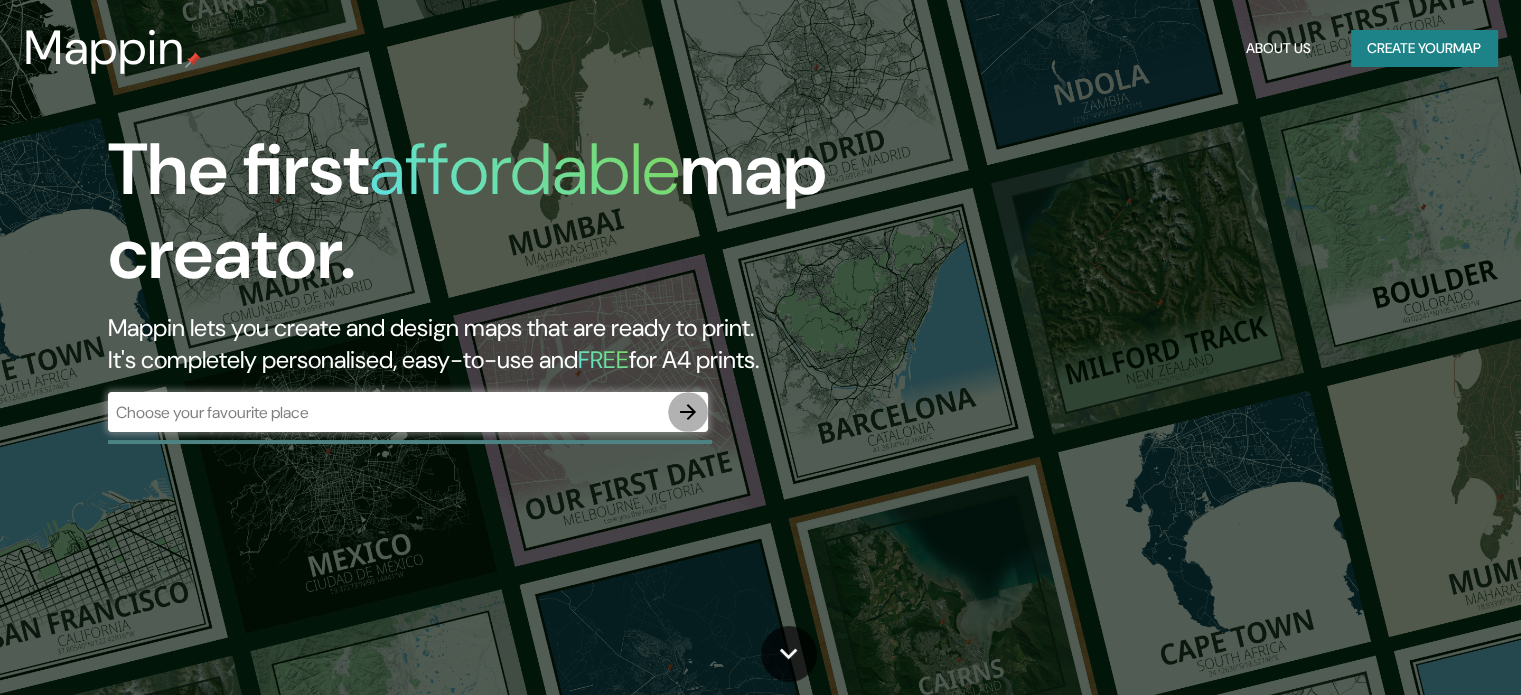 click 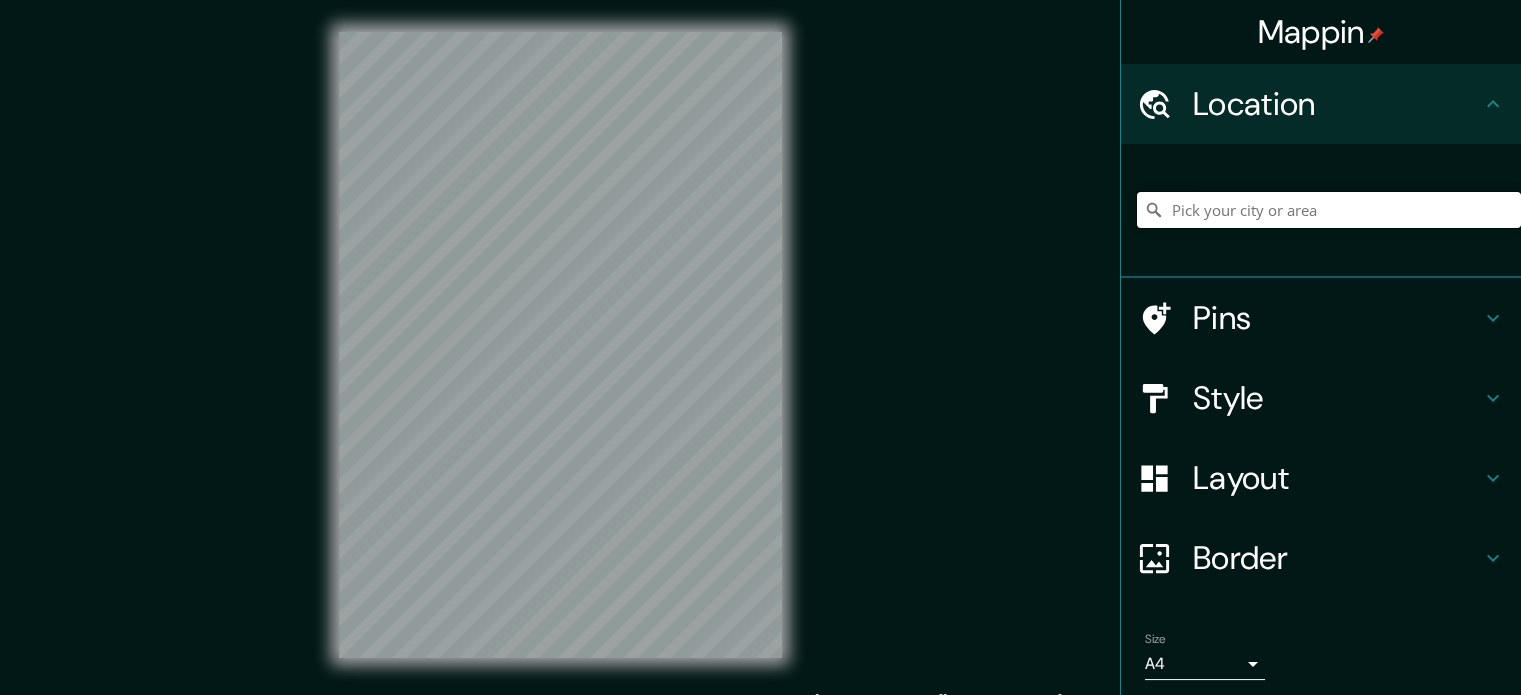 click at bounding box center (1329, 210) 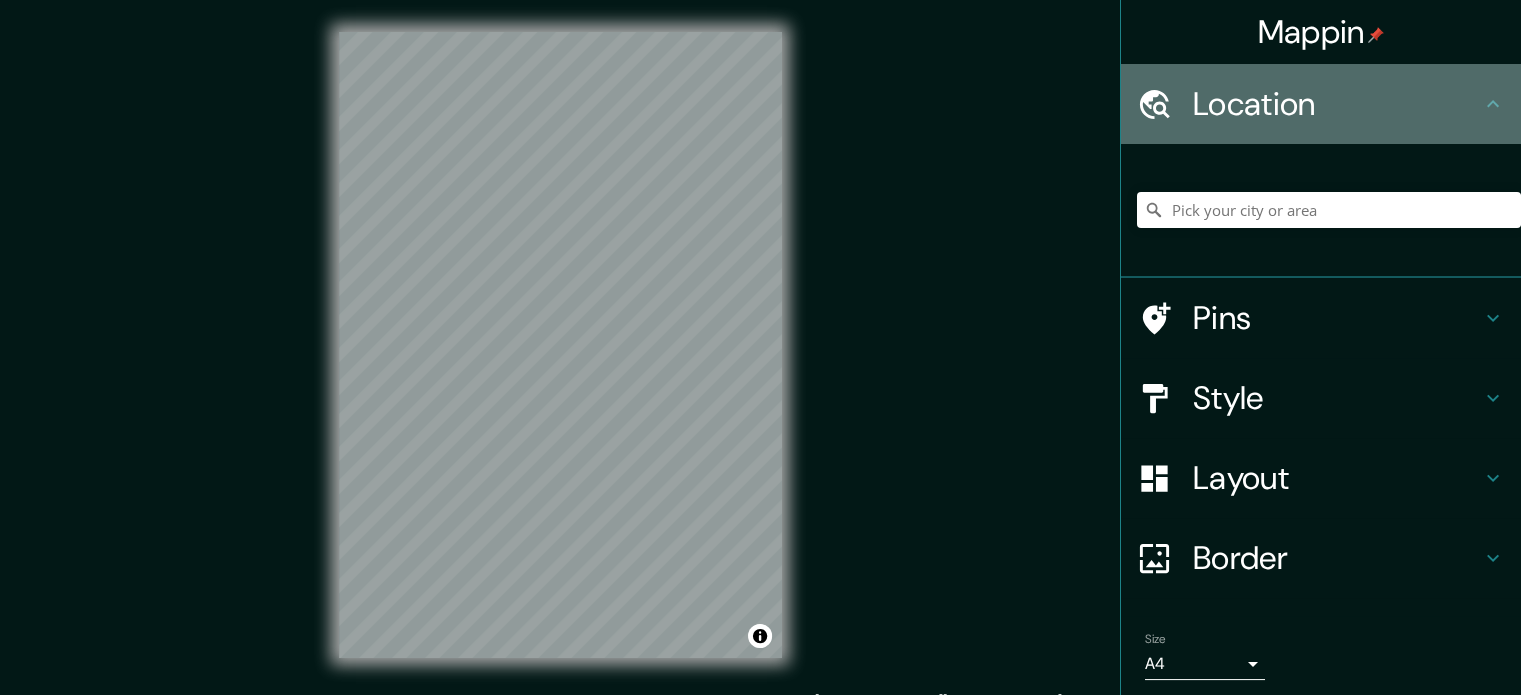 click 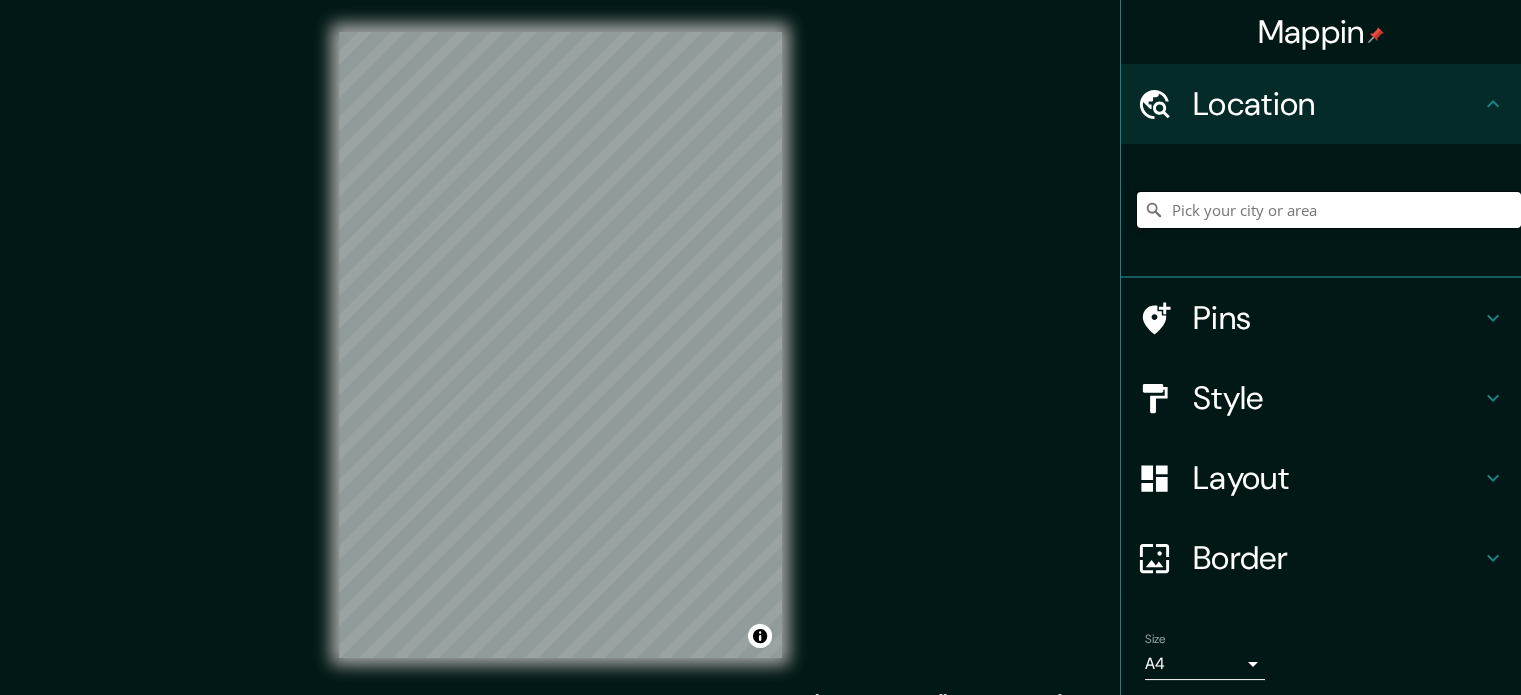 click at bounding box center (1329, 210) 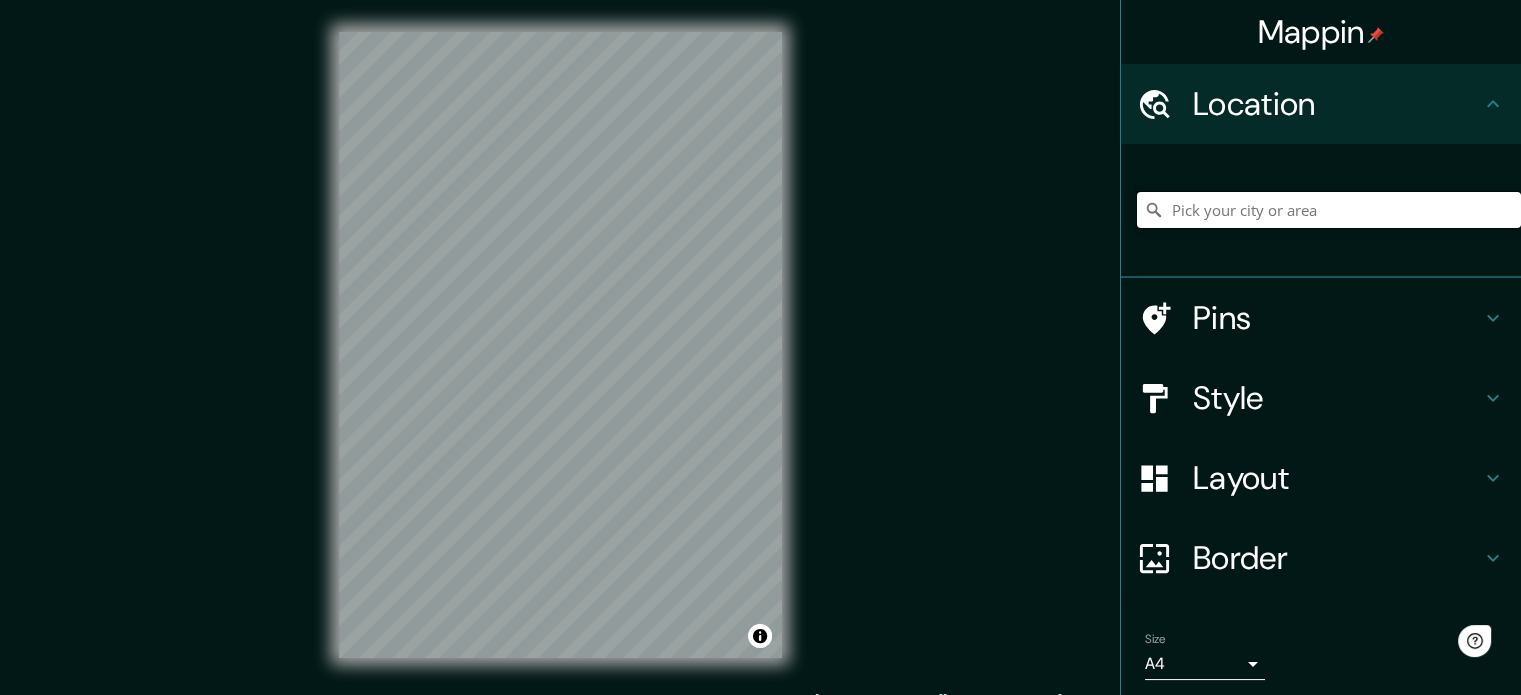 scroll, scrollTop: 0, scrollLeft: 0, axis: both 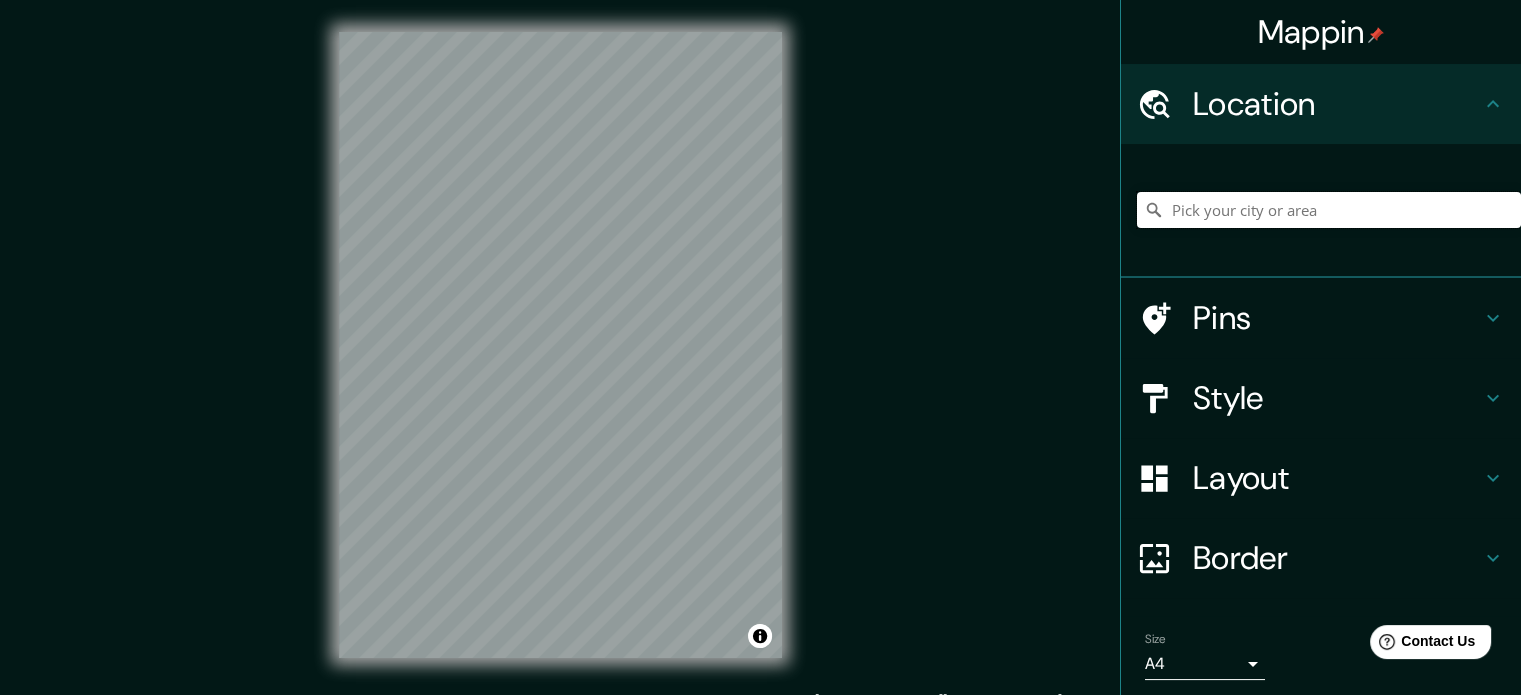 paste on "Escuela Parroquial Santa Cruz o Proyecto Educativo Santa Cruz" 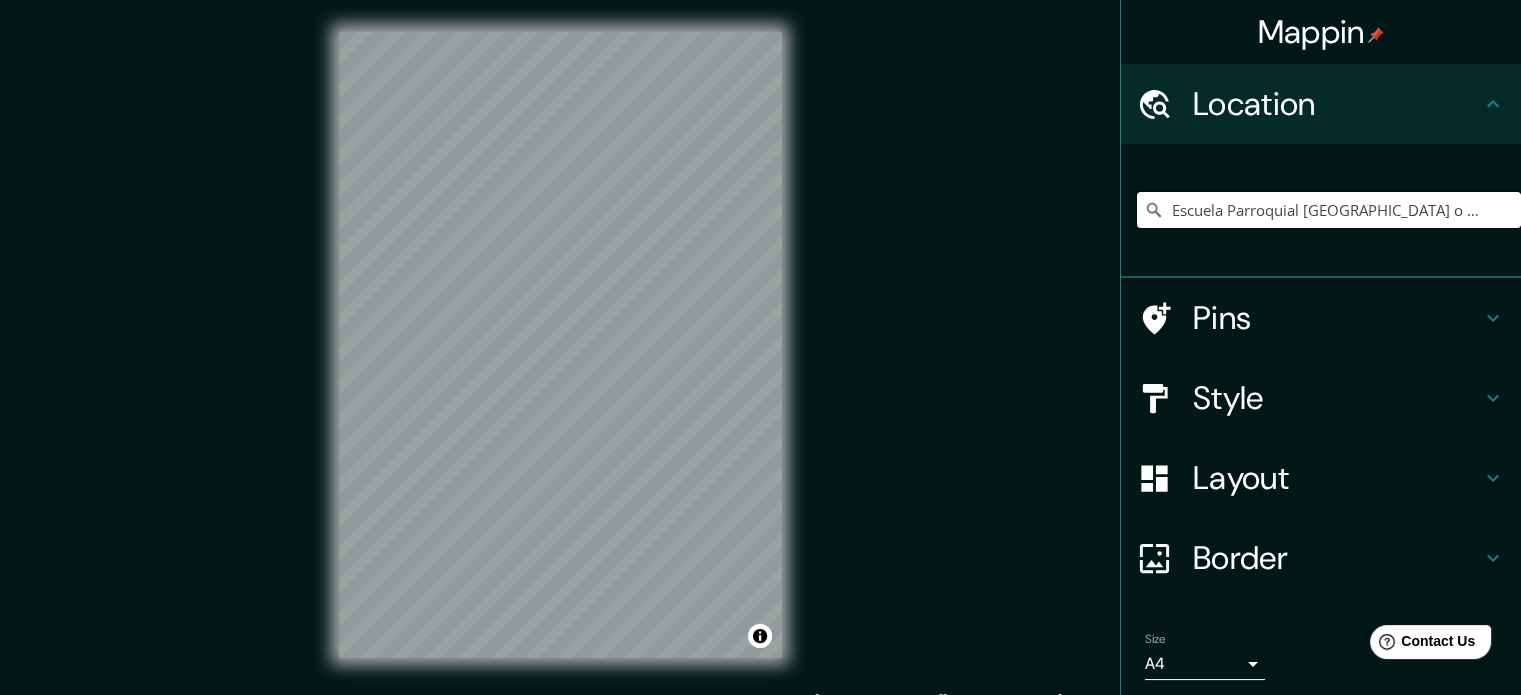 scroll, scrollTop: 0, scrollLeft: 123, axis: horizontal 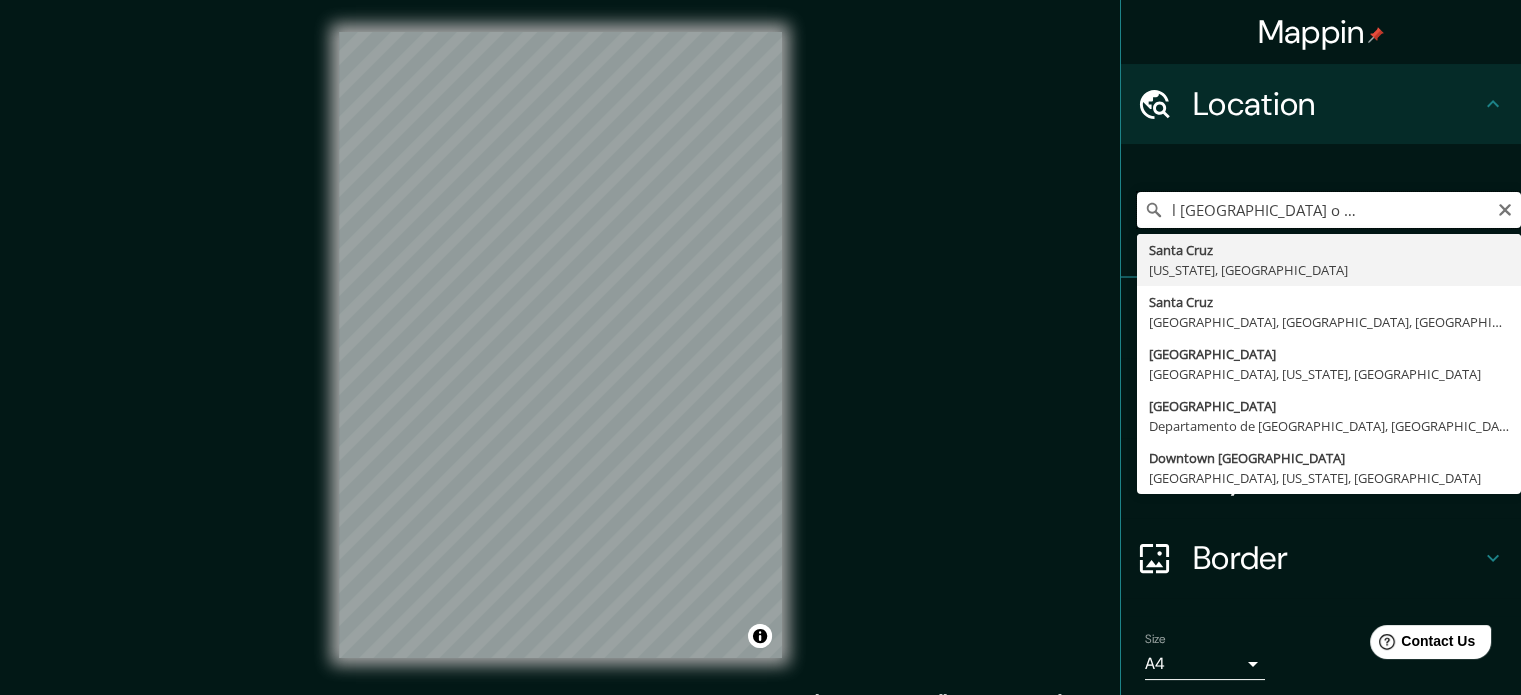 click on "Escuela Parroquial Santa Cruz o Proyecto Educativo Santa Cruz" at bounding box center (1329, 210) 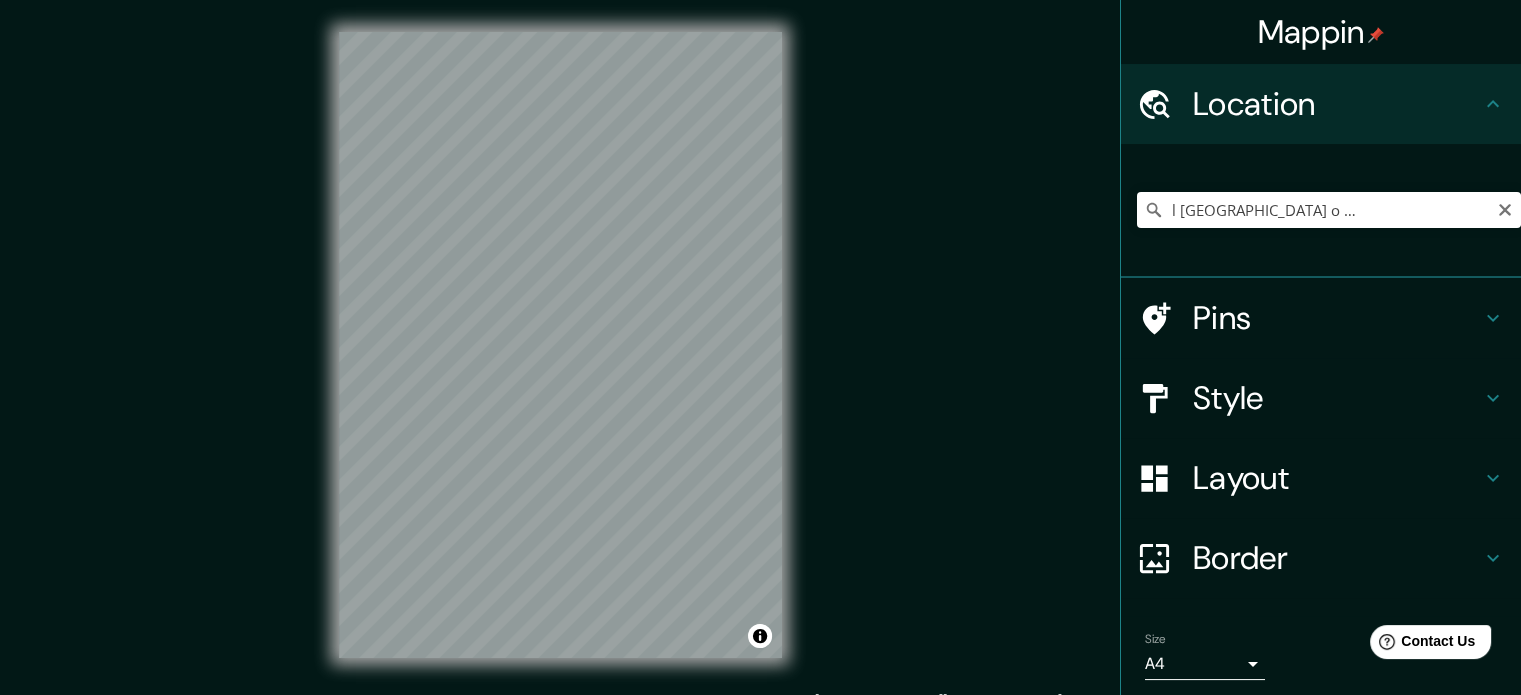 scroll, scrollTop: 0, scrollLeft: 0, axis: both 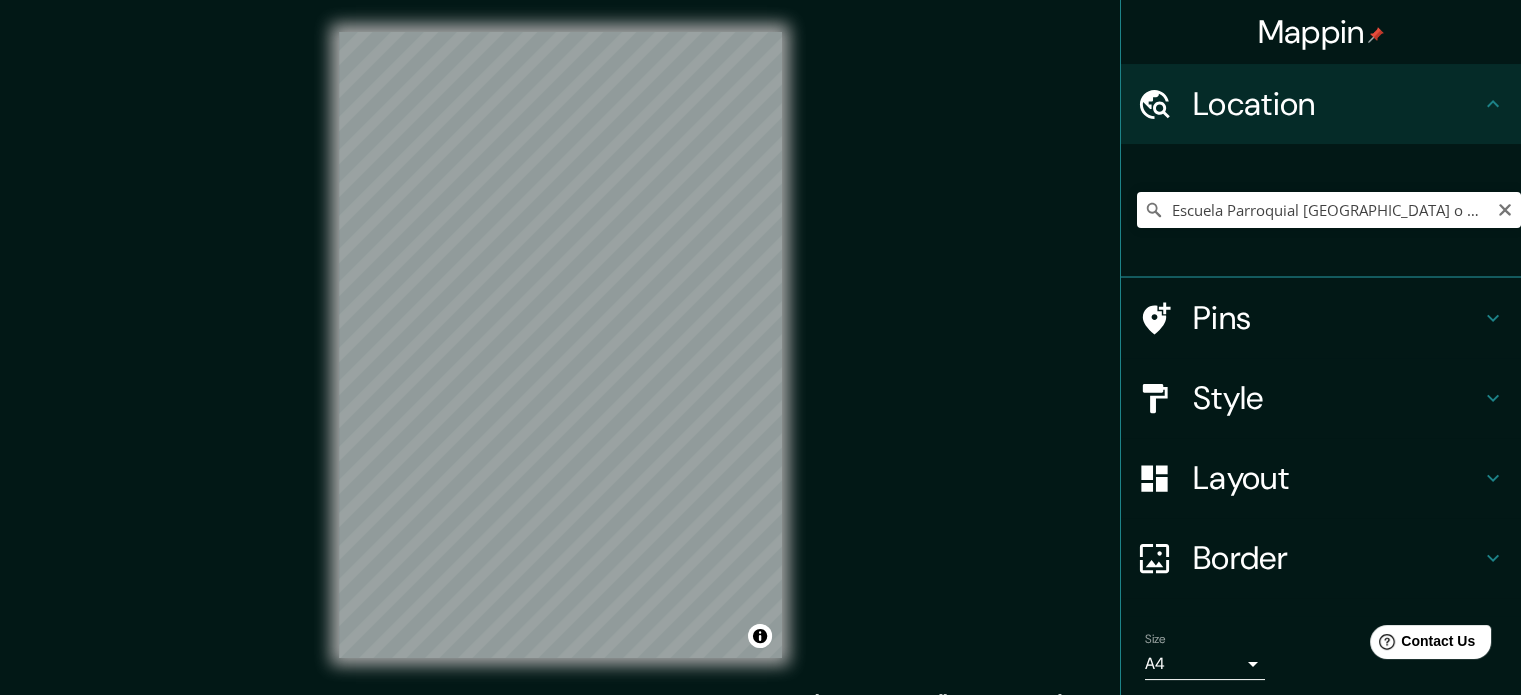 drag, startPoint x: 845, startPoint y: 257, endPoint x: 858, endPoint y: 258, distance: 13.038404 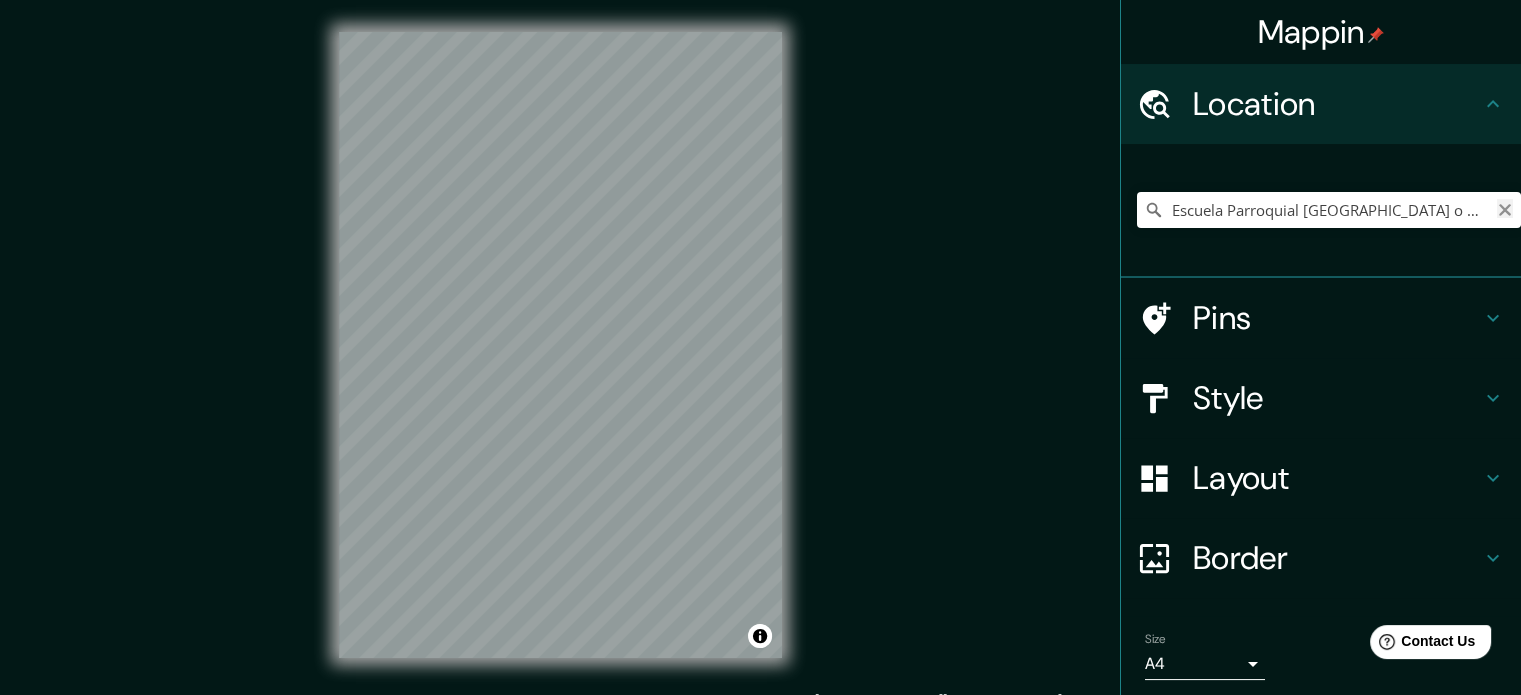 click 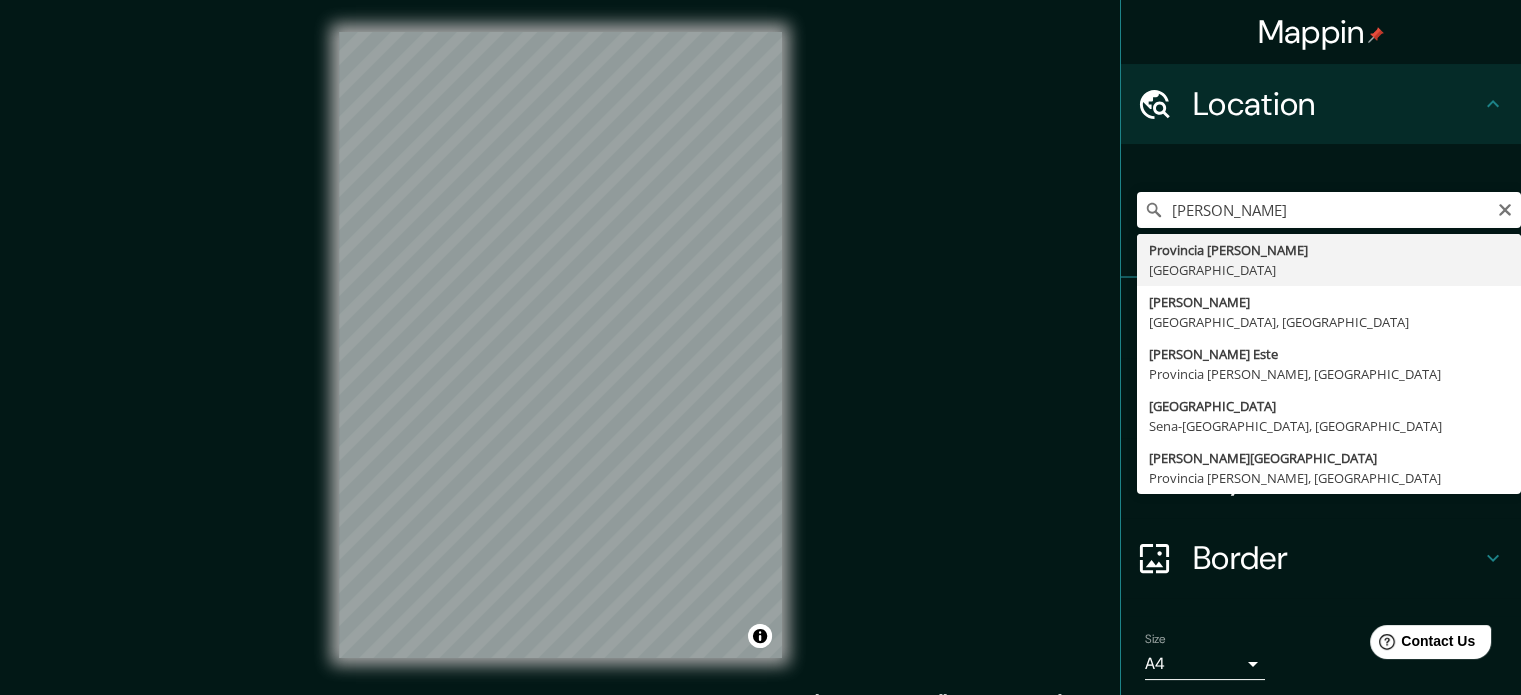 type on "Provincia [GEOGRAPHIC_DATA][PERSON_NAME], [GEOGRAPHIC_DATA]" 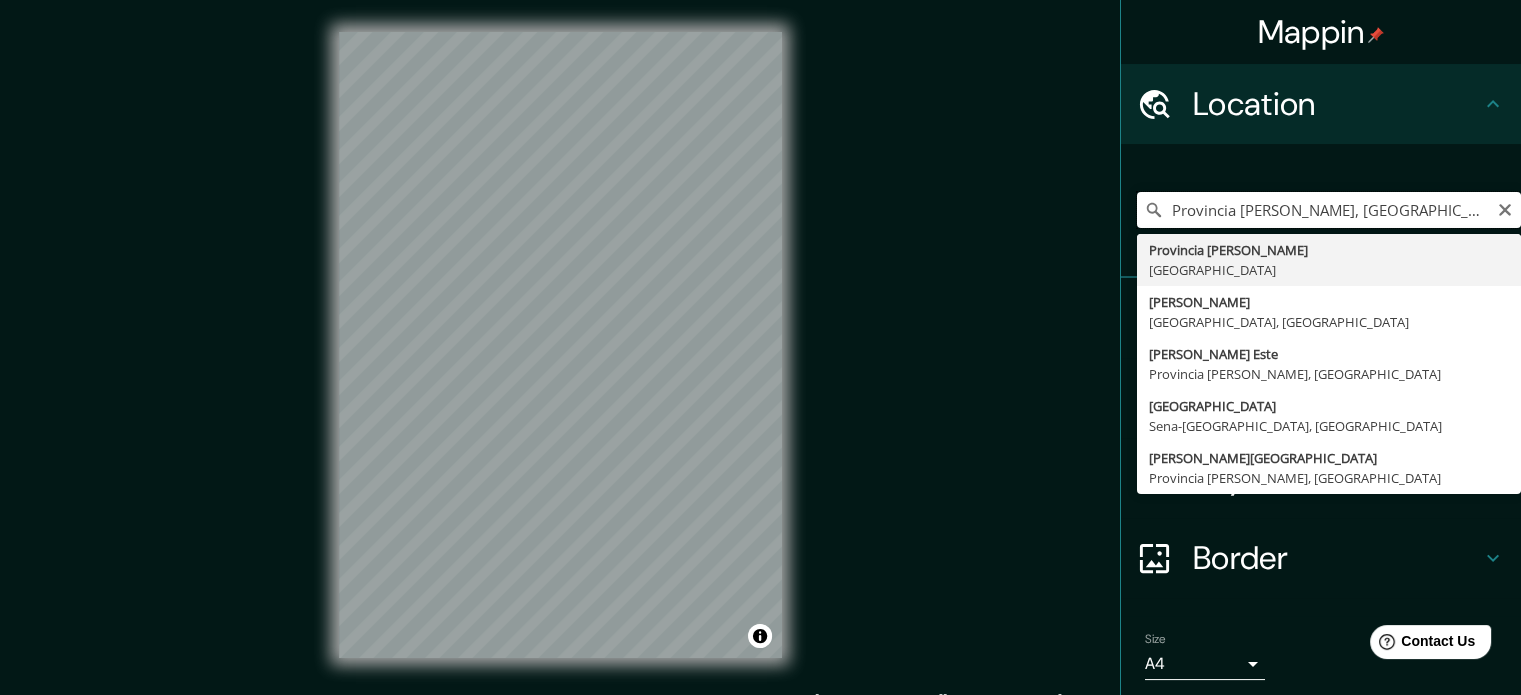scroll, scrollTop: 0, scrollLeft: 0, axis: both 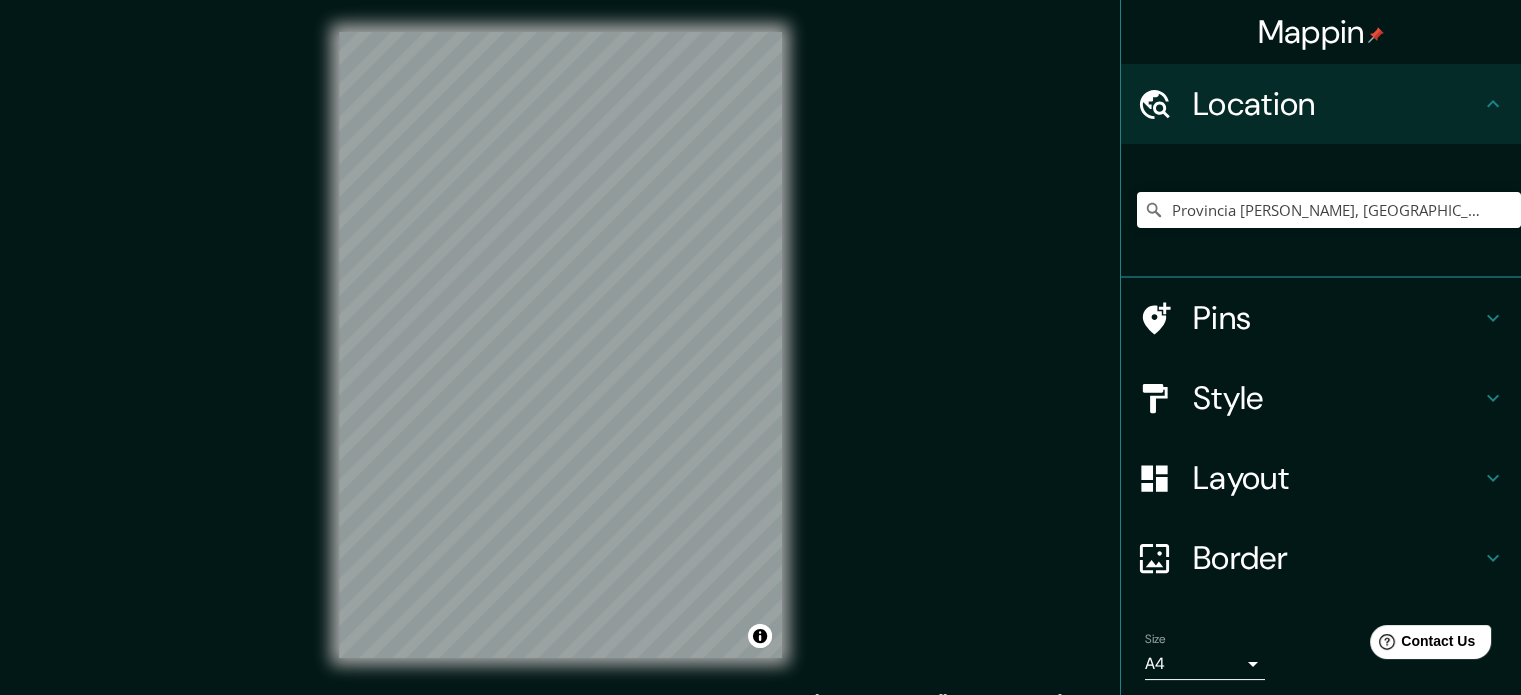 click on "Location" at bounding box center (1321, 104) 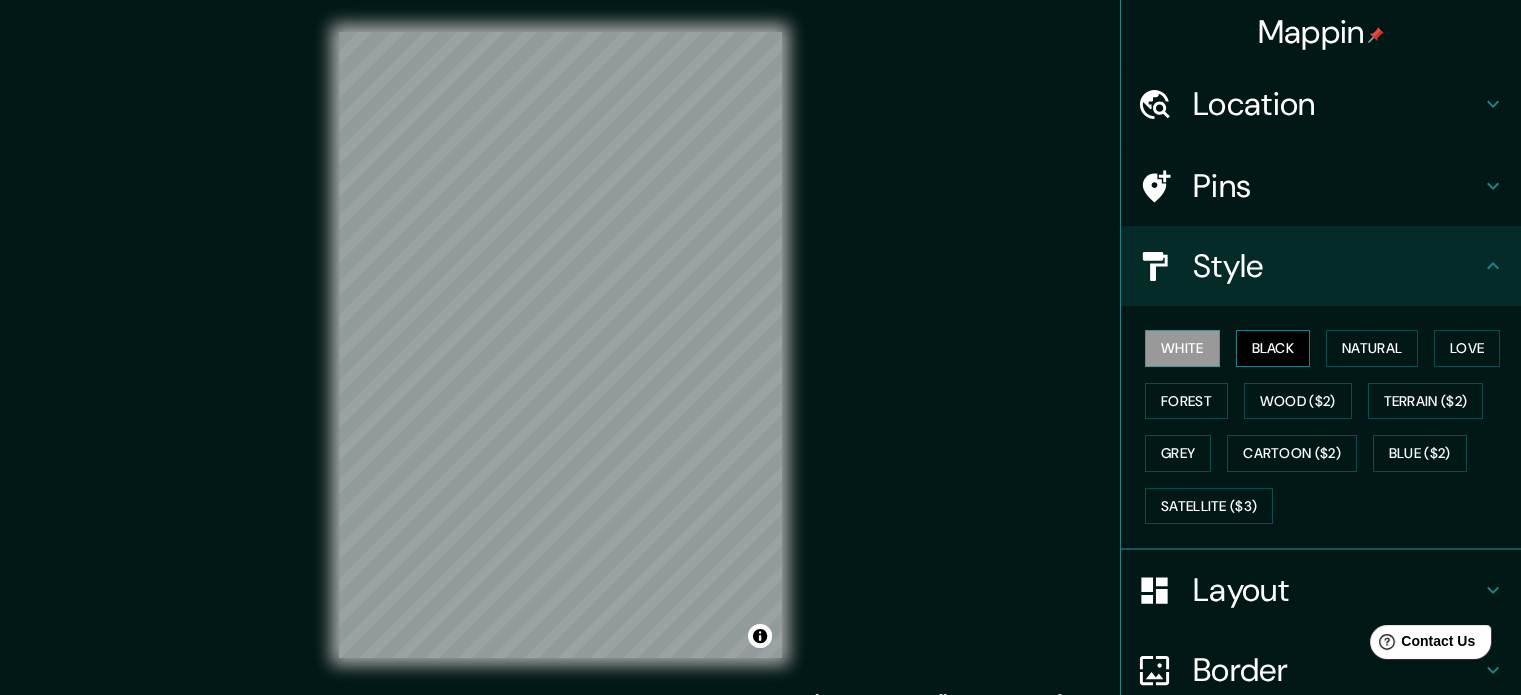 click on "Black" at bounding box center [1273, 348] 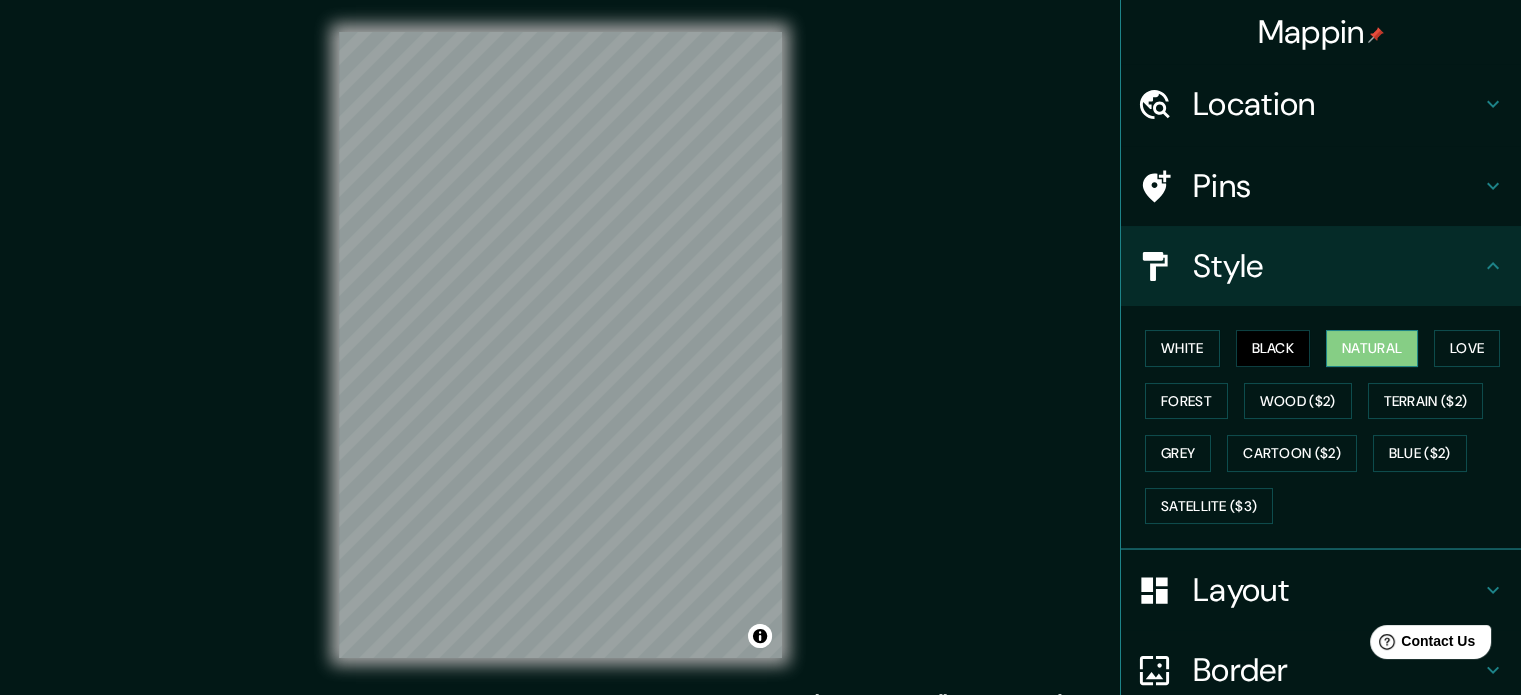 click on "Natural" at bounding box center (1372, 348) 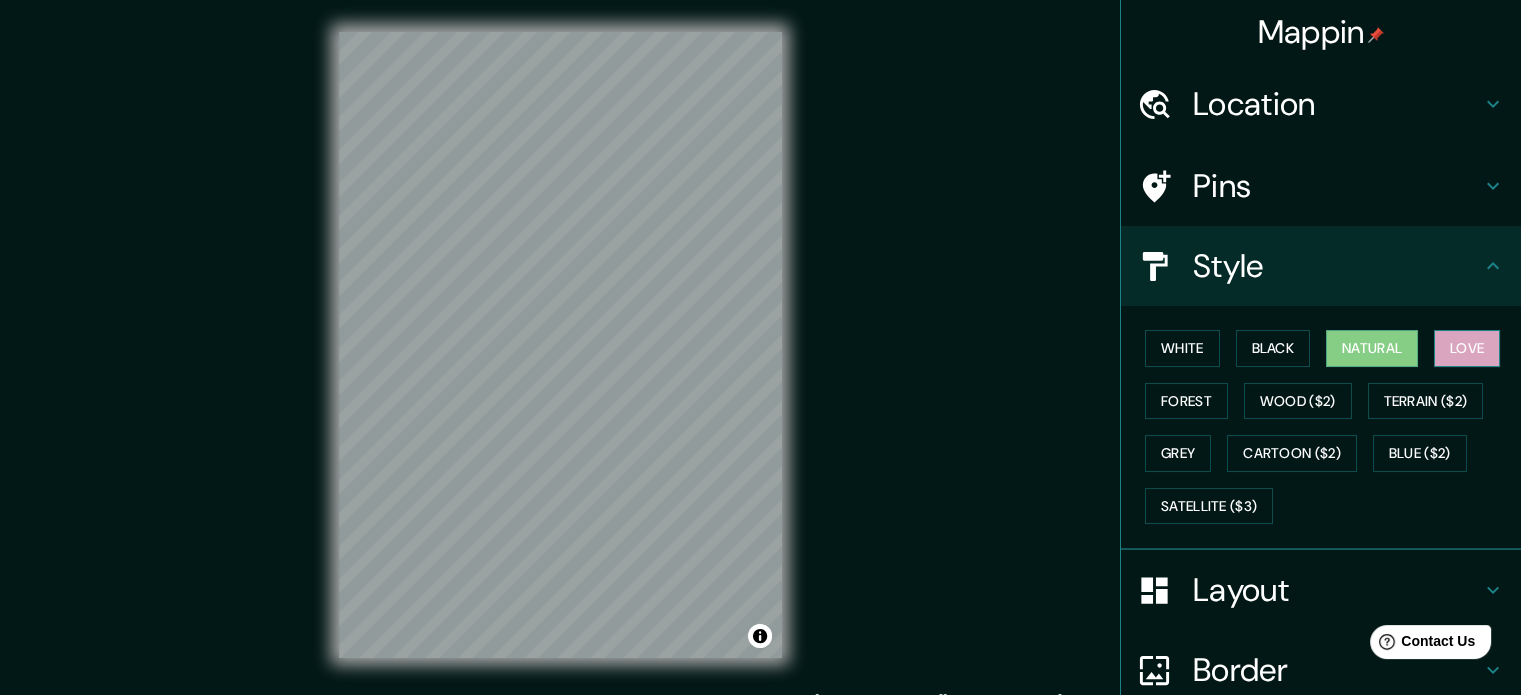 click on "Love" at bounding box center (1467, 348) 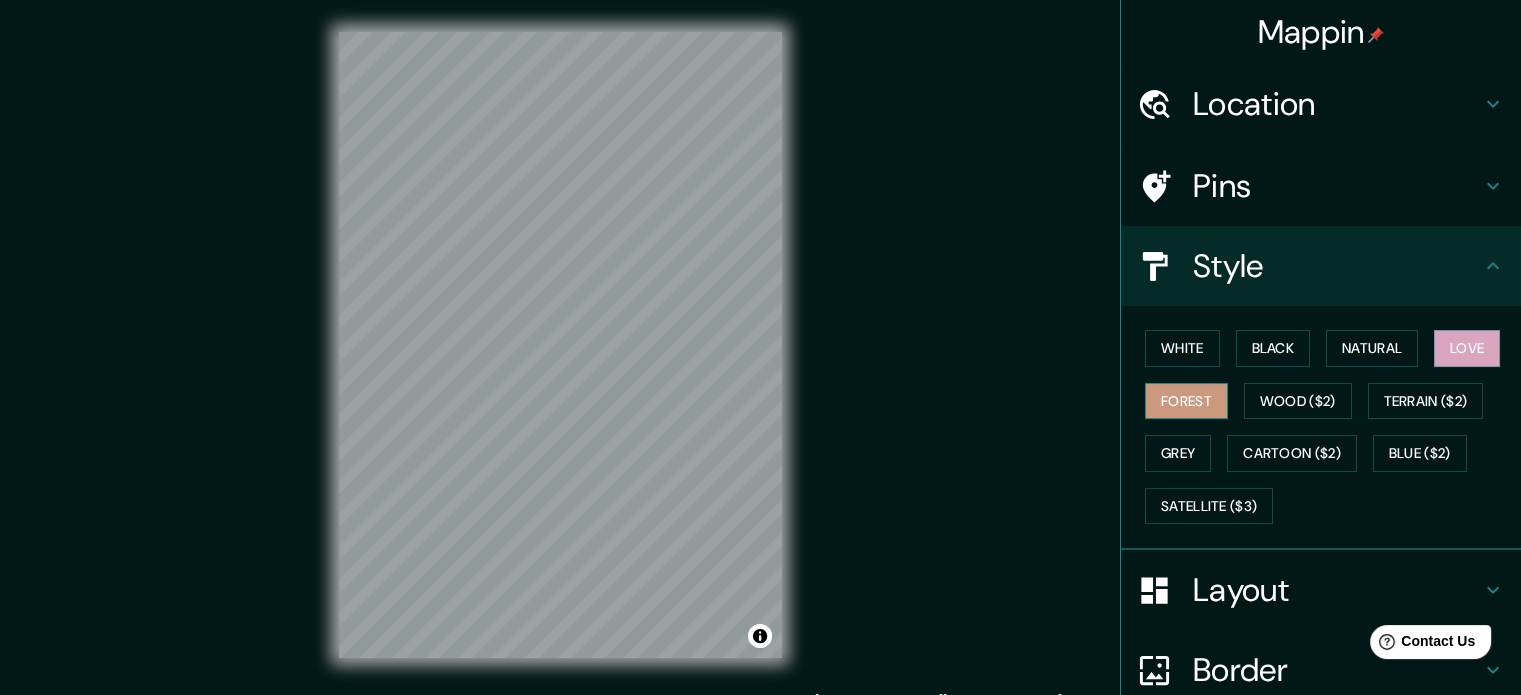 click on "Forest" at bounding box center (1186, 401) 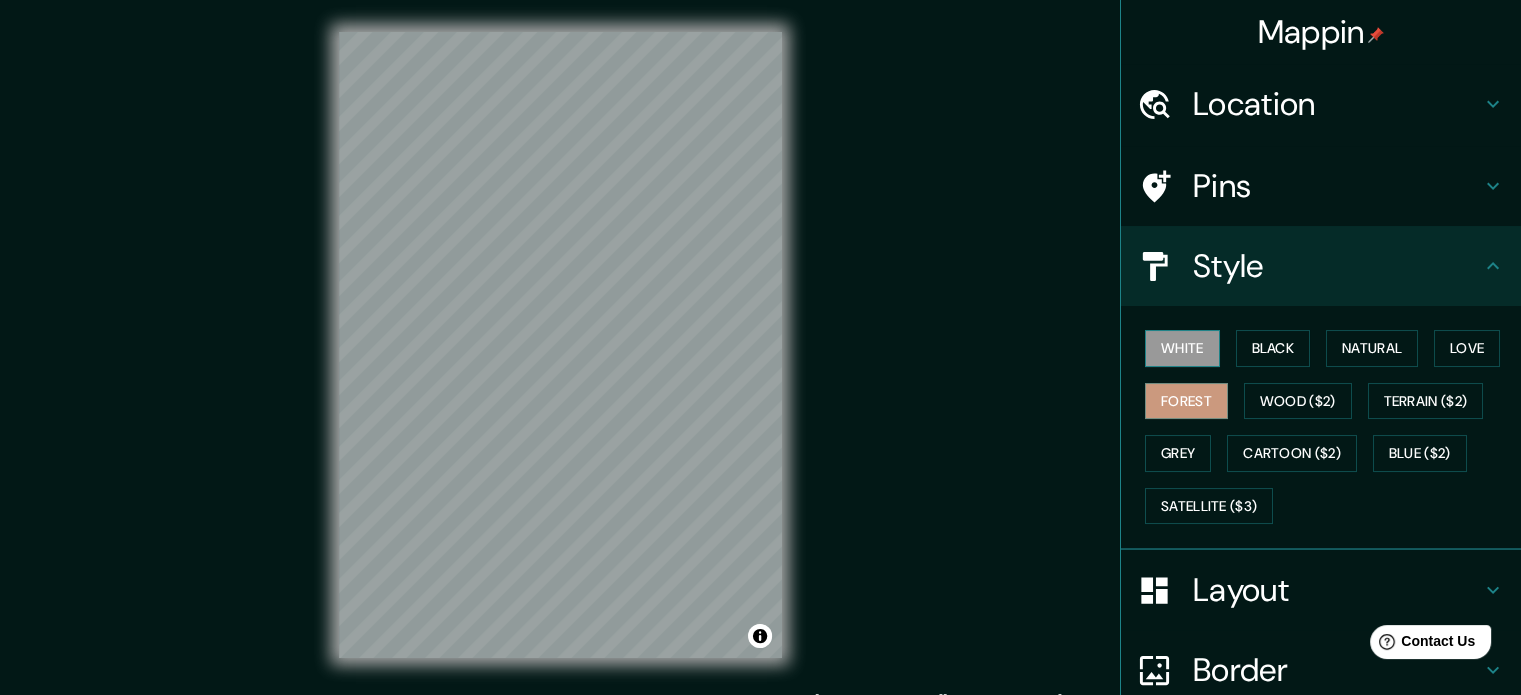 click on "White" at bounding box center (1182, 348) 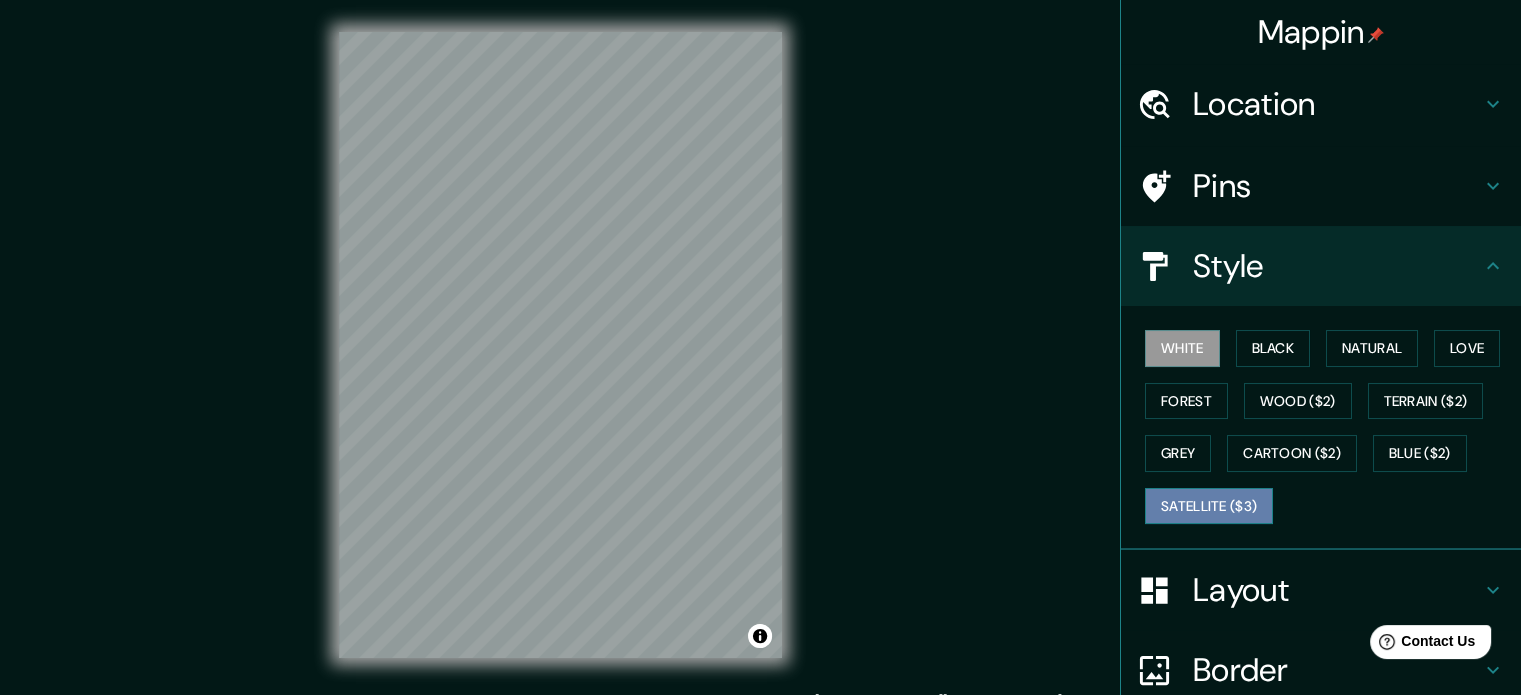 click on "Satellite ($3)" at bounding box center (1209, 506) 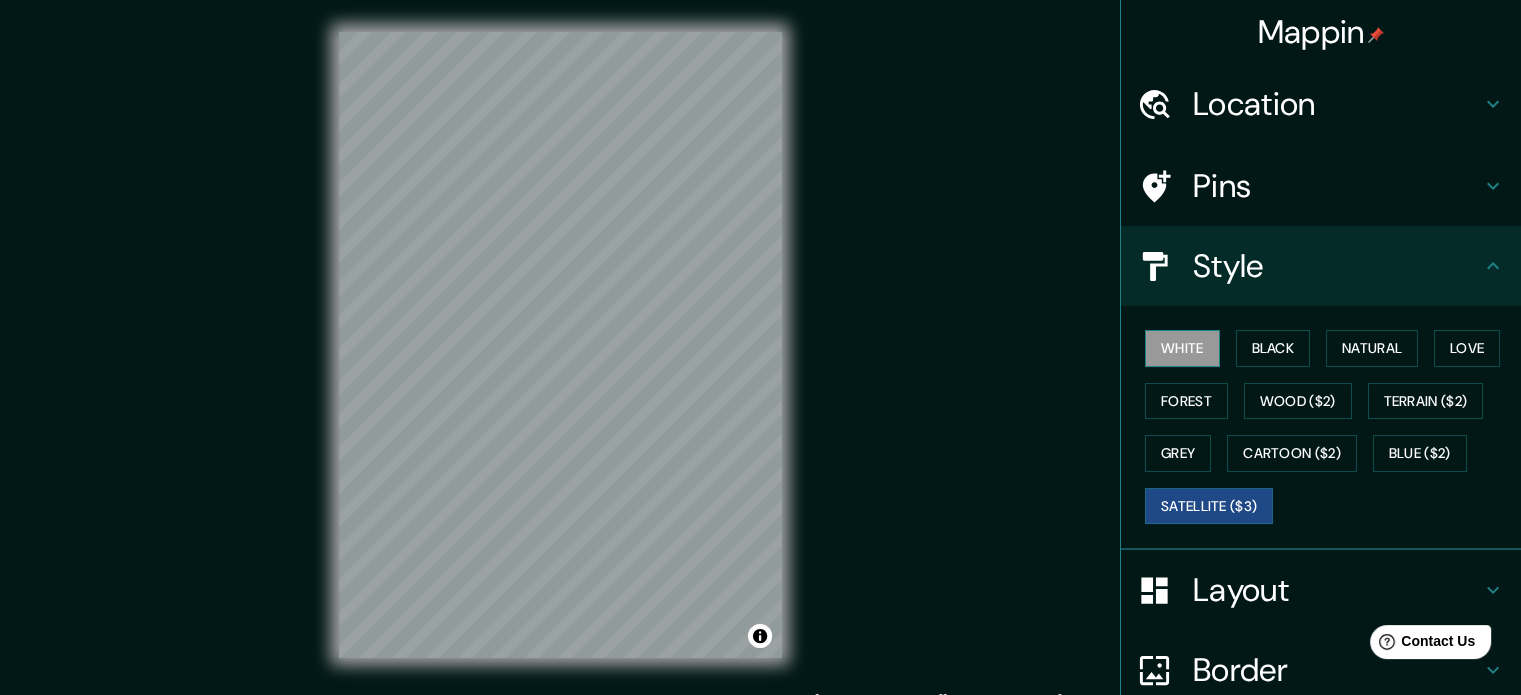 click on "White" at bounding box center [1182, 348] 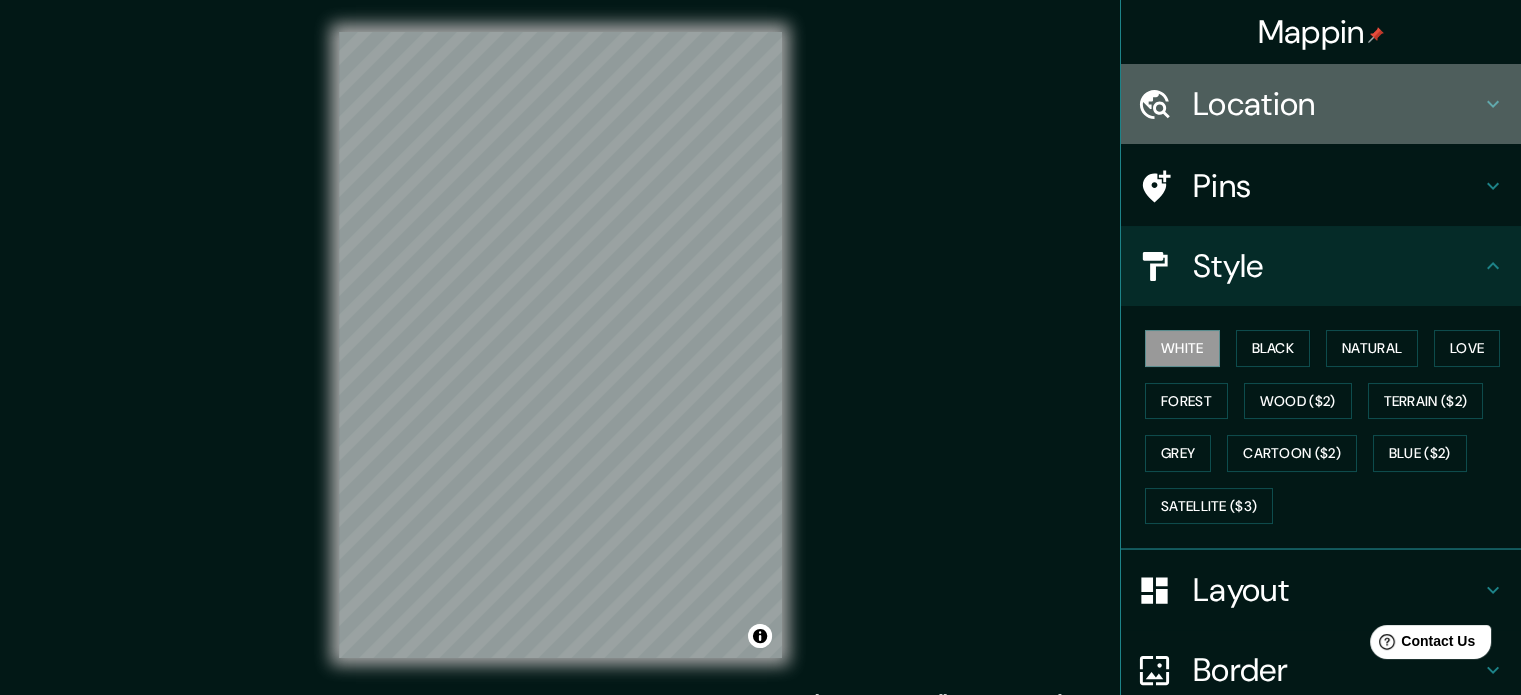 click on "Location" at bounding box center (1337, 104) 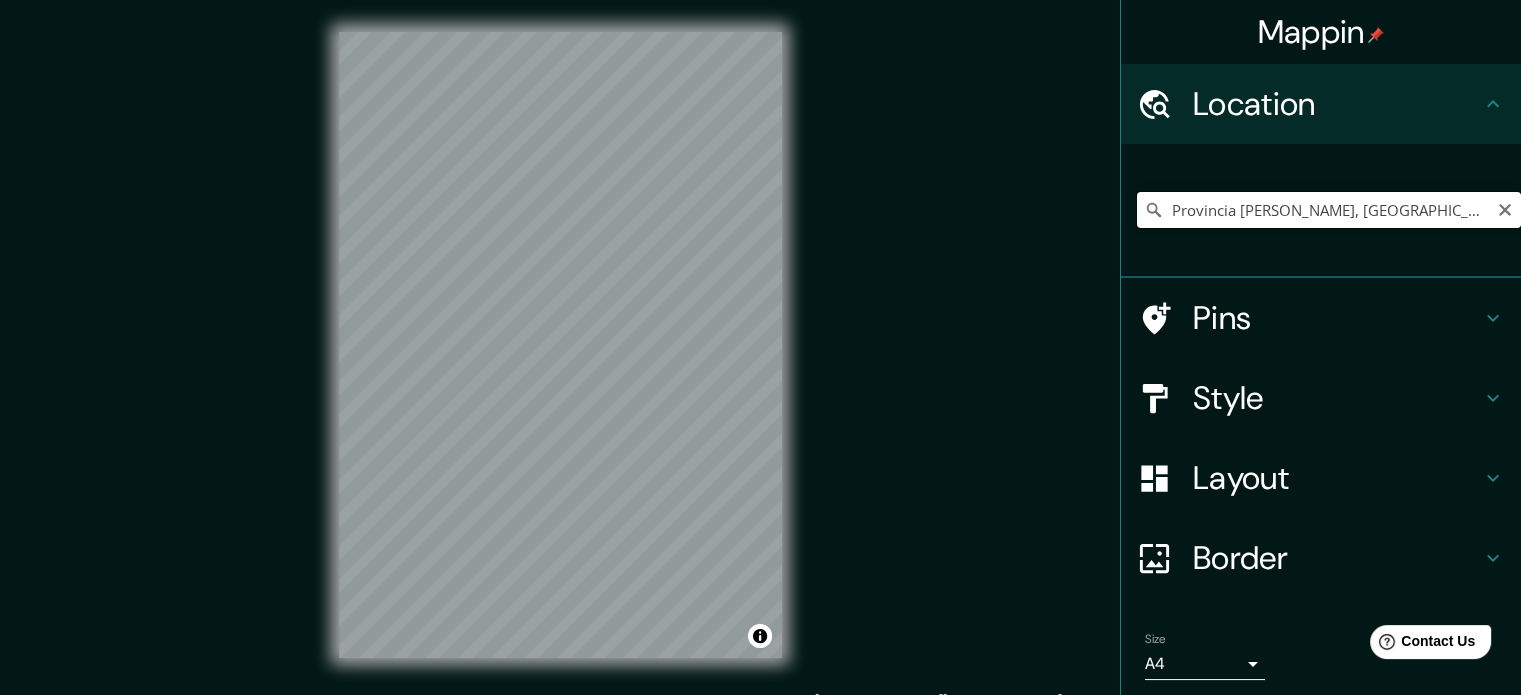 click on "Provincia [GEOGRAPHIC_DATA][PERSON_NAME], [GEOGRAPHIC_DATA]" at bounding box center (1329, 210) 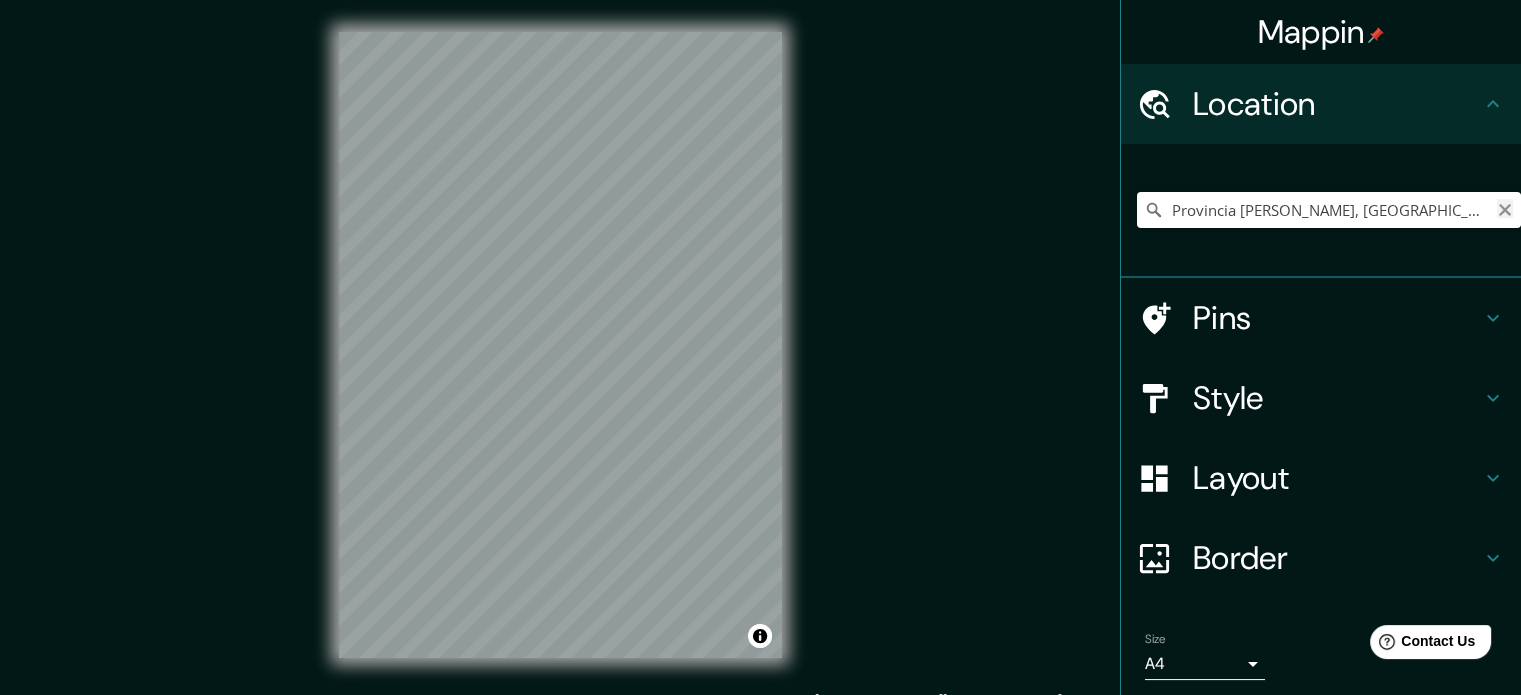 click 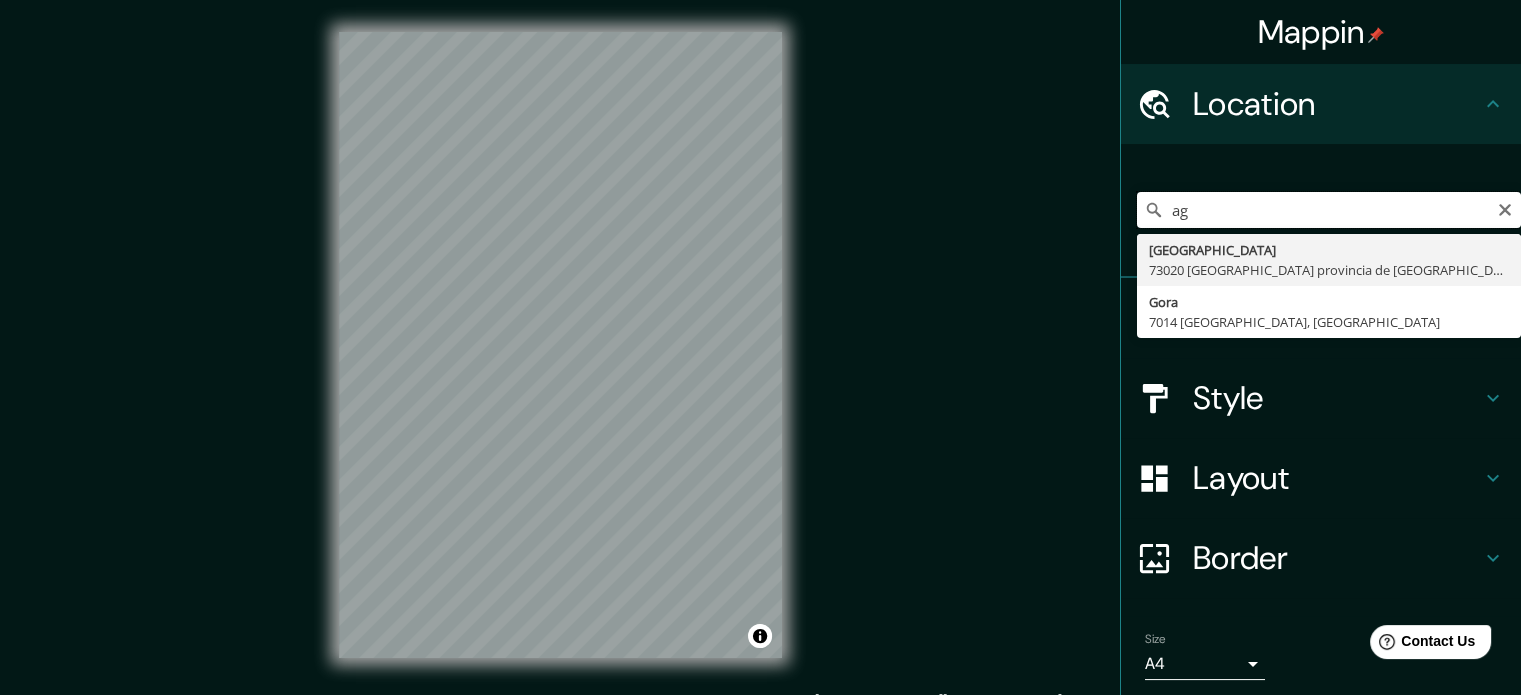 type on "a" 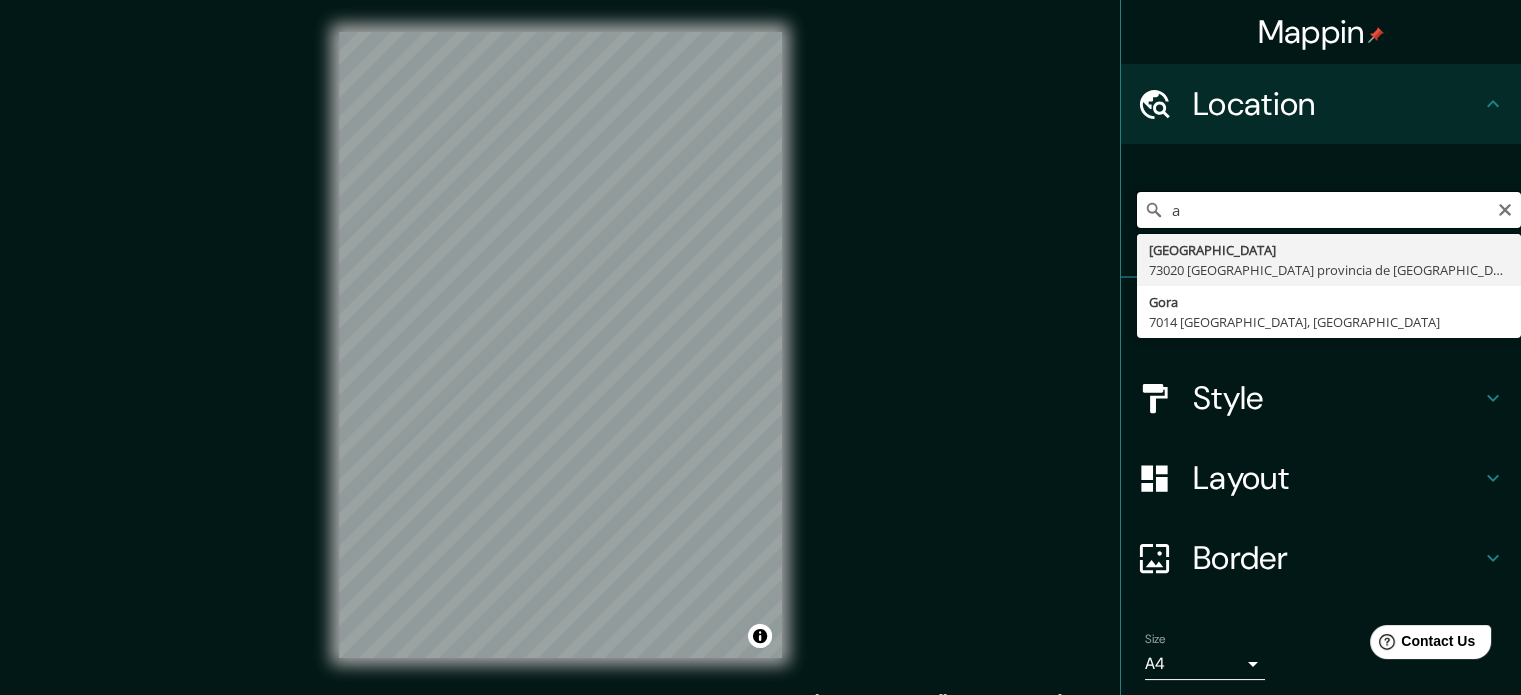 type 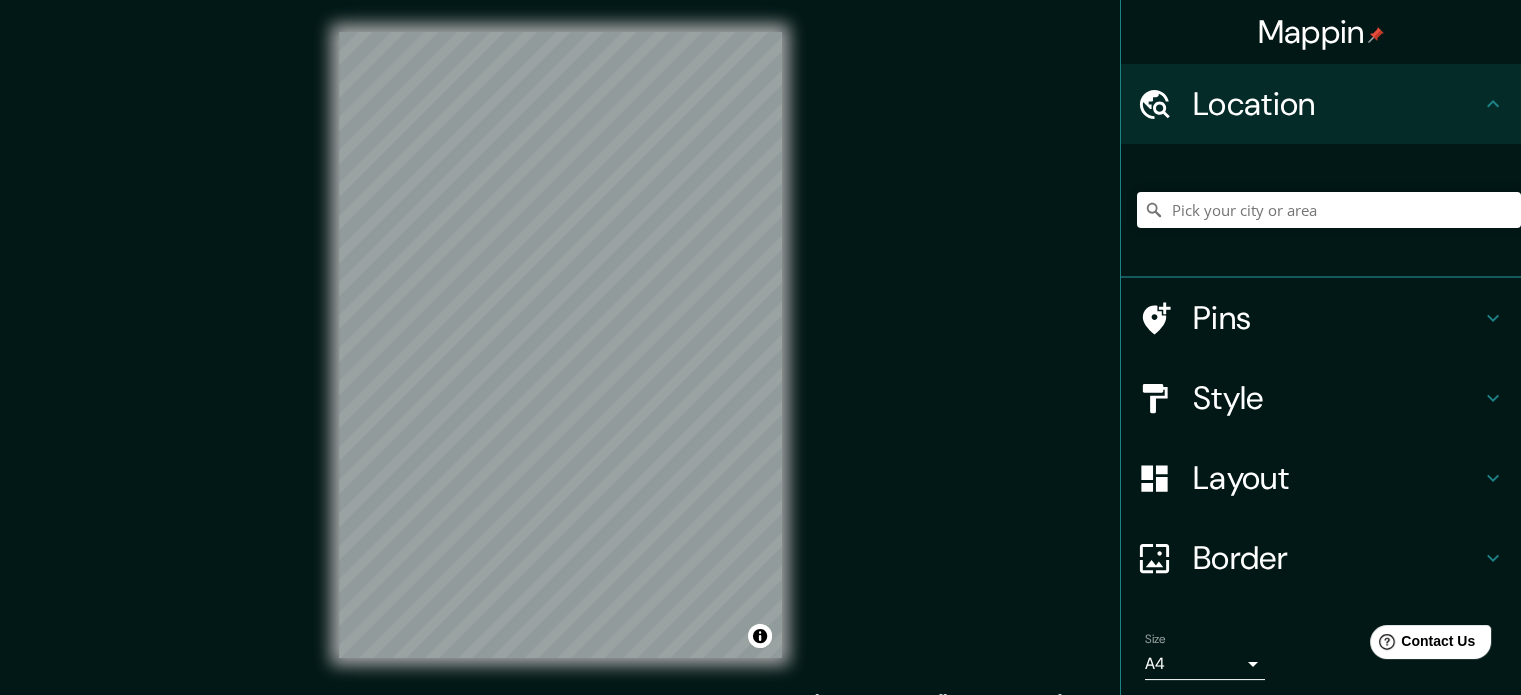 click on "Mappin Location Pins Style Layout Border Choose a border.  Hint : you can make layers of the frame opaque to create some cool effects. None Simple Transparent Fancy Size A4 single Create your map © Mapbox   © OpenStreetMap   Improve this map Any problems, suggestions, or concerns please email    help@mappin.pro . . ." at bounding box center [760, 361] 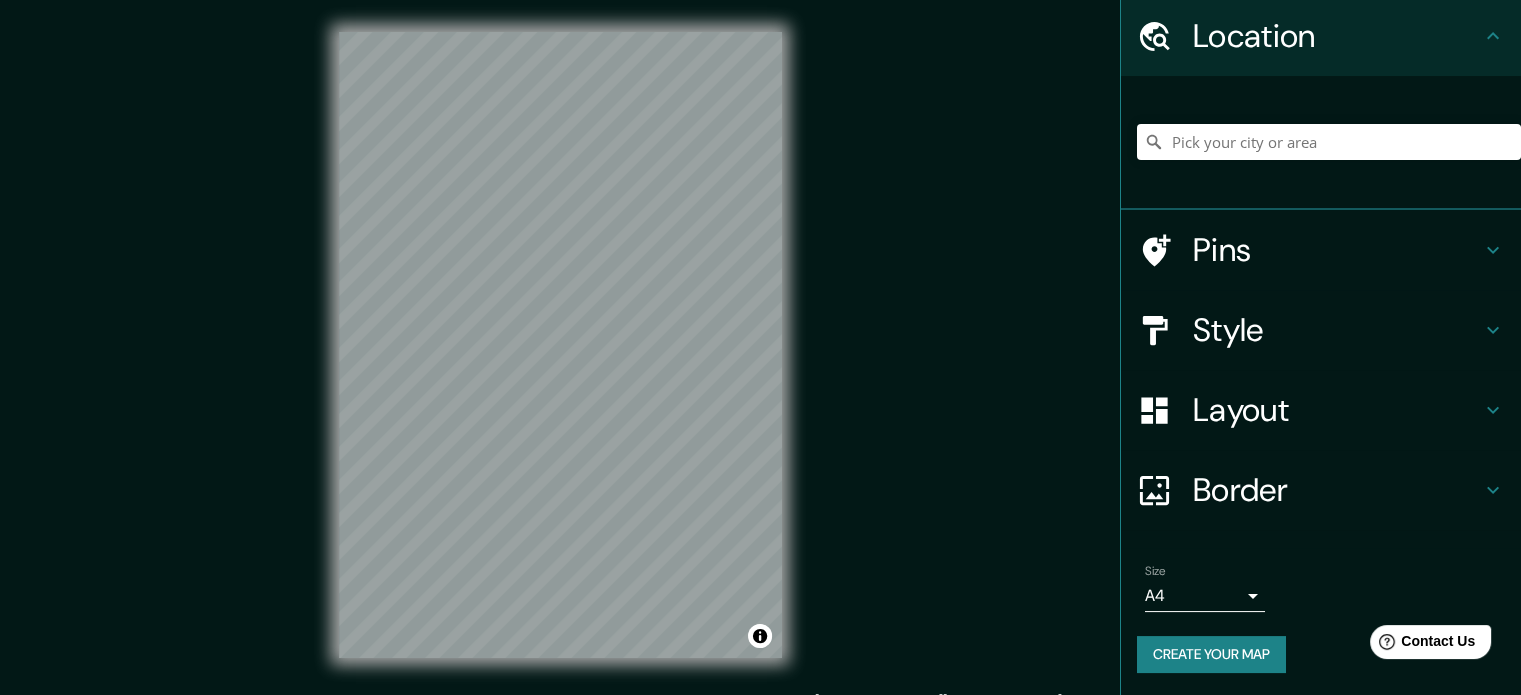 scroll, scrollTop: 0, scrollLeft: 0, axis: both 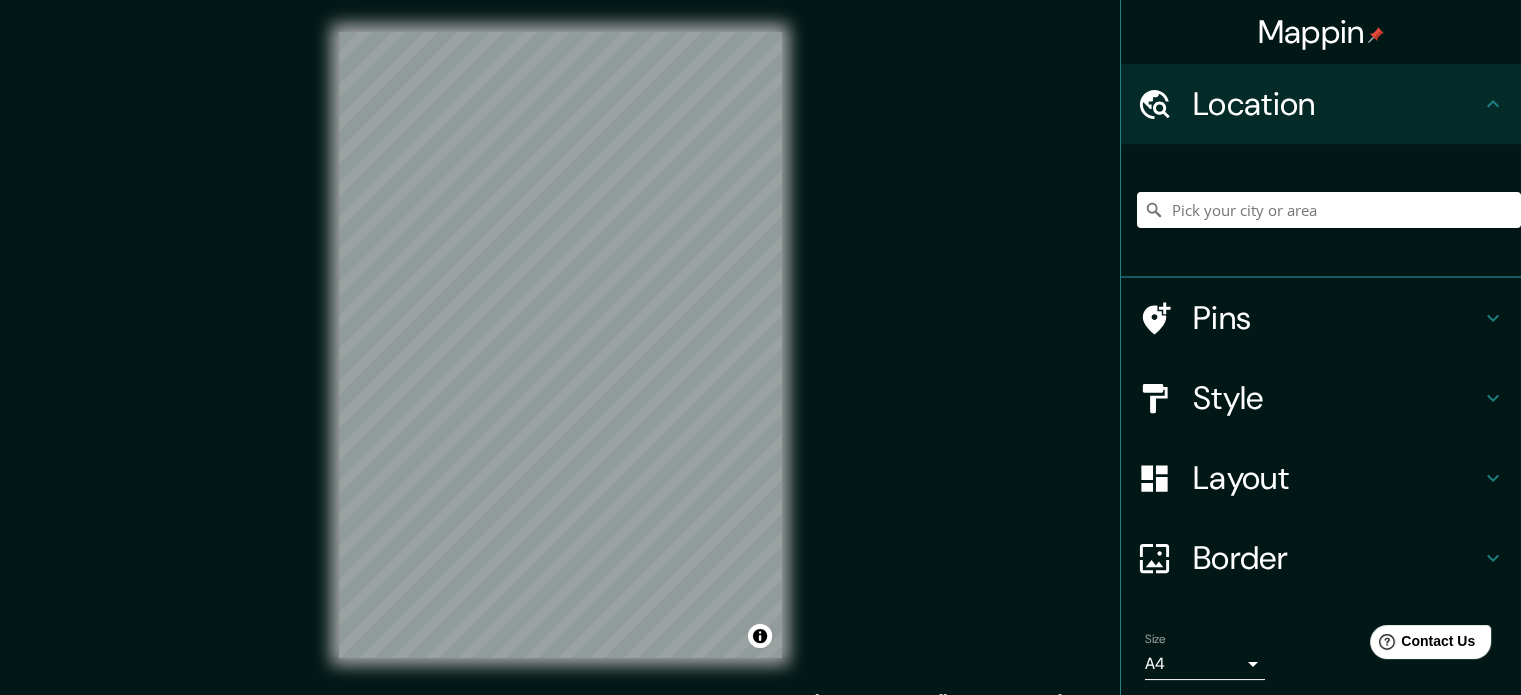click 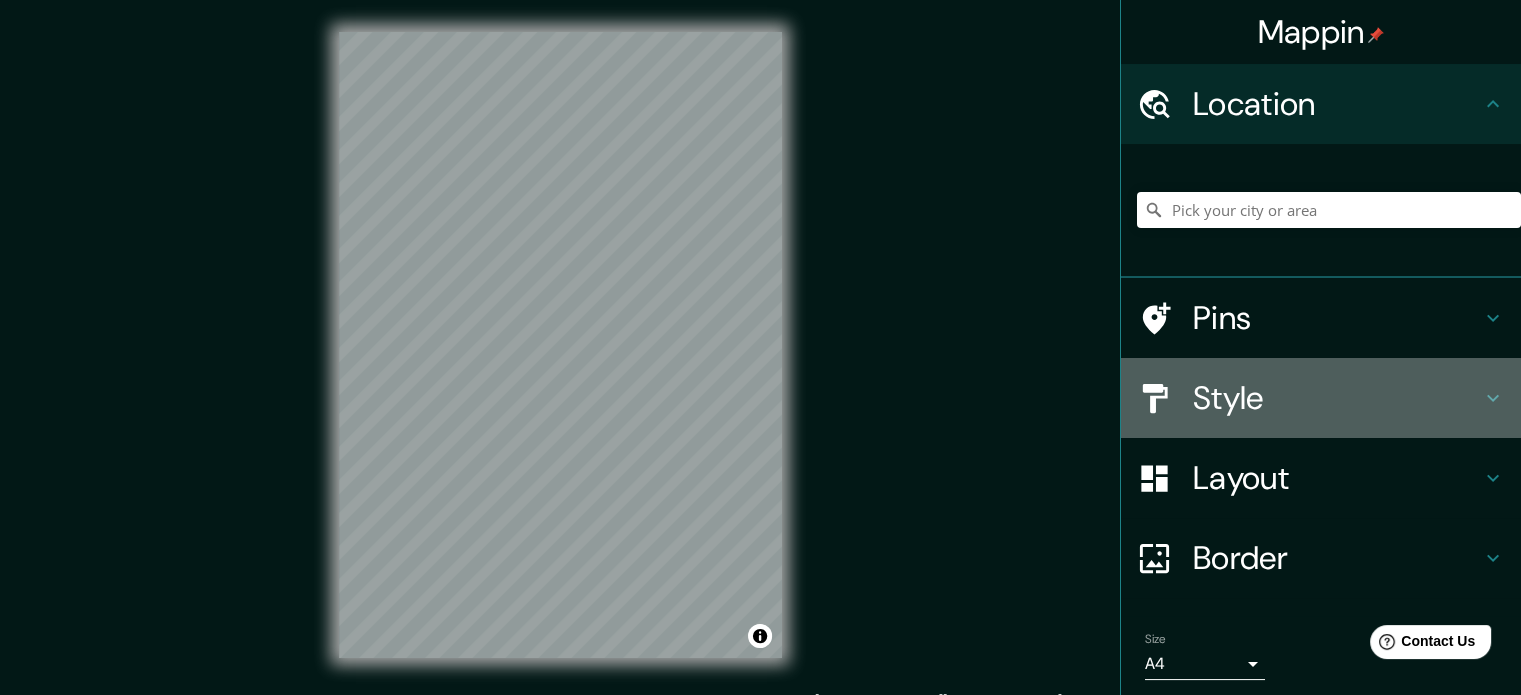 click on "Style" at bounding box center [1337, 398] 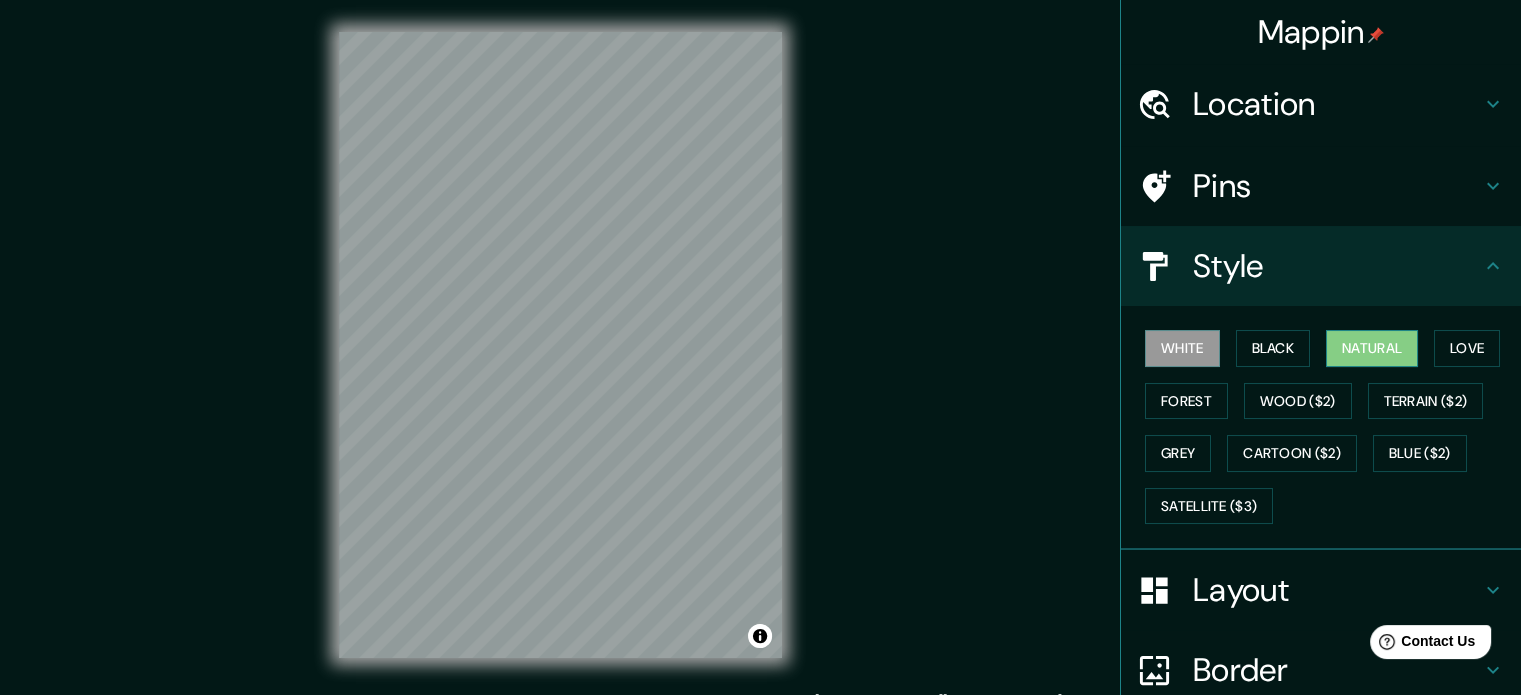 click on "Natural" at bounding box center (1372, 348) 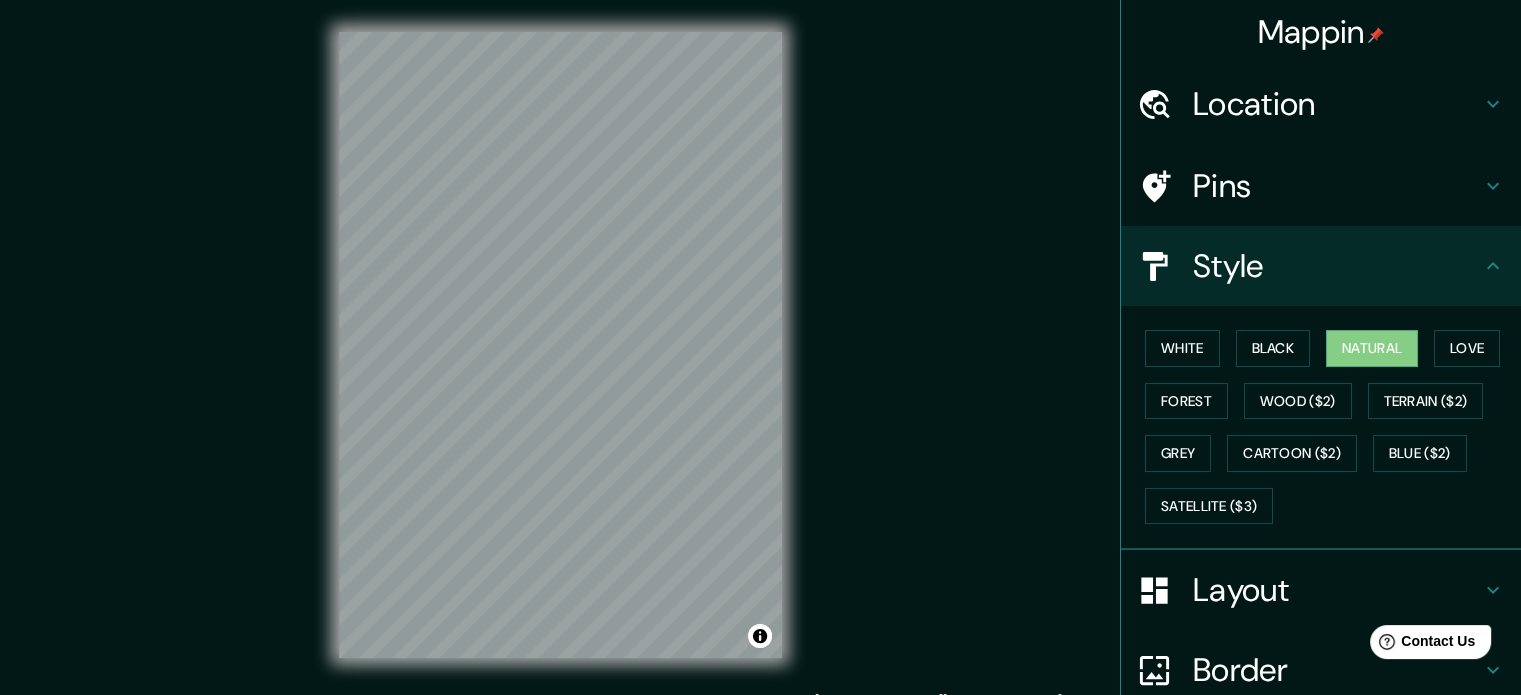 click on "Style" at bounding box center [1337, 266] 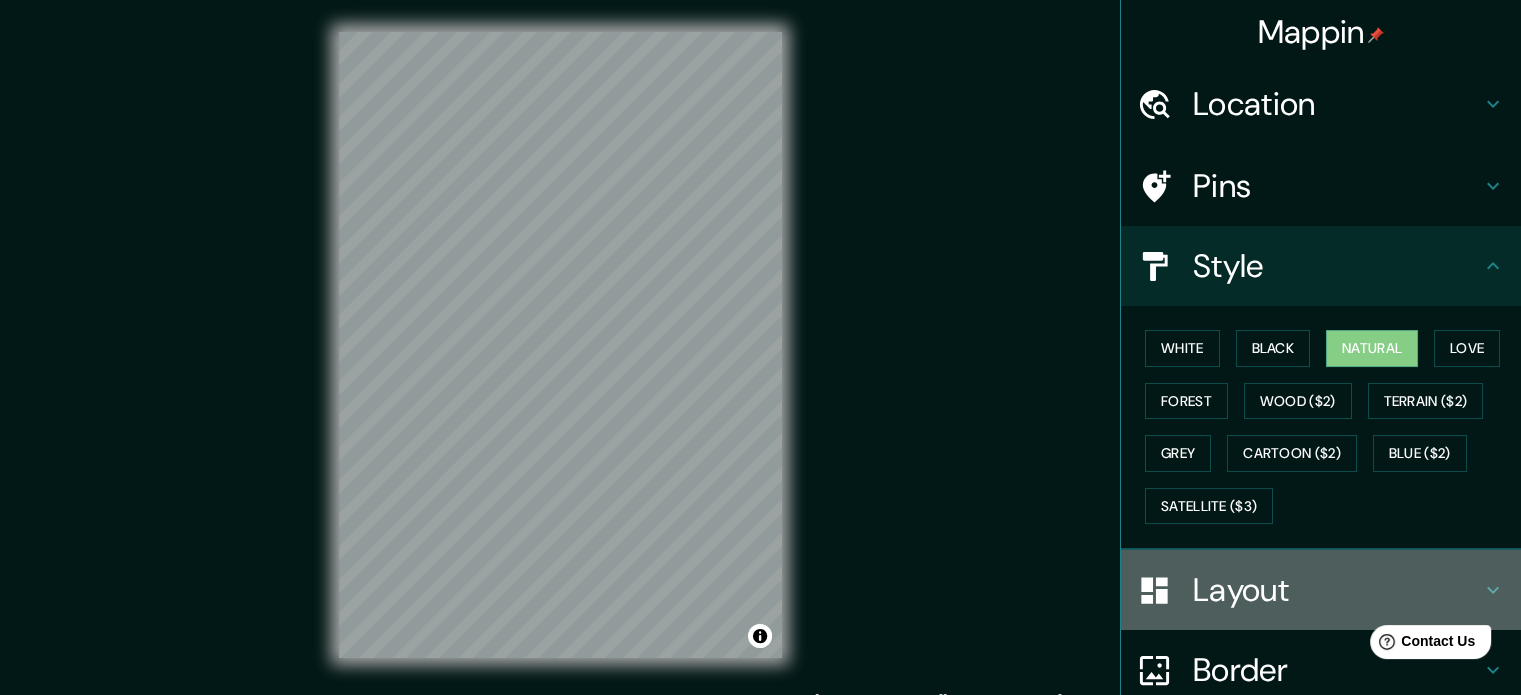 click 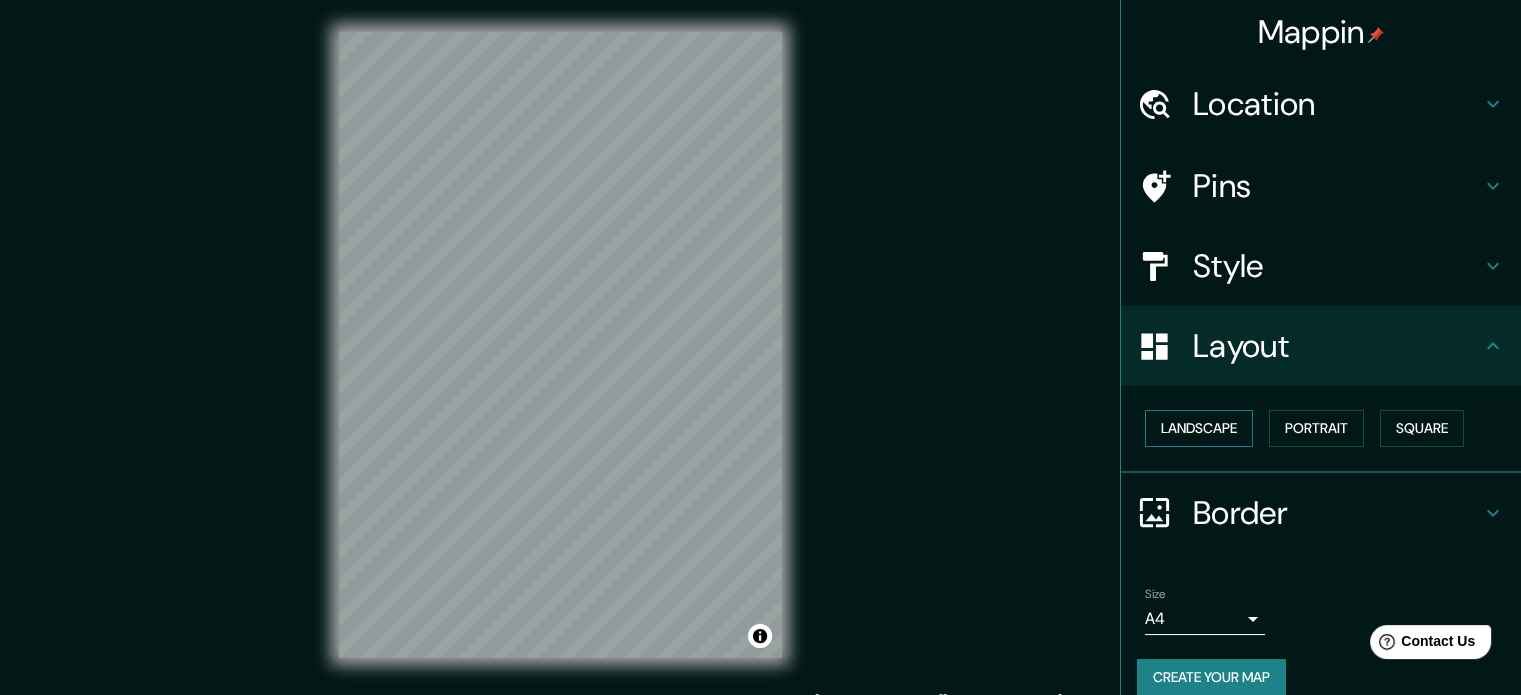 click on "Landscape" at bounding box center [1199, 428] 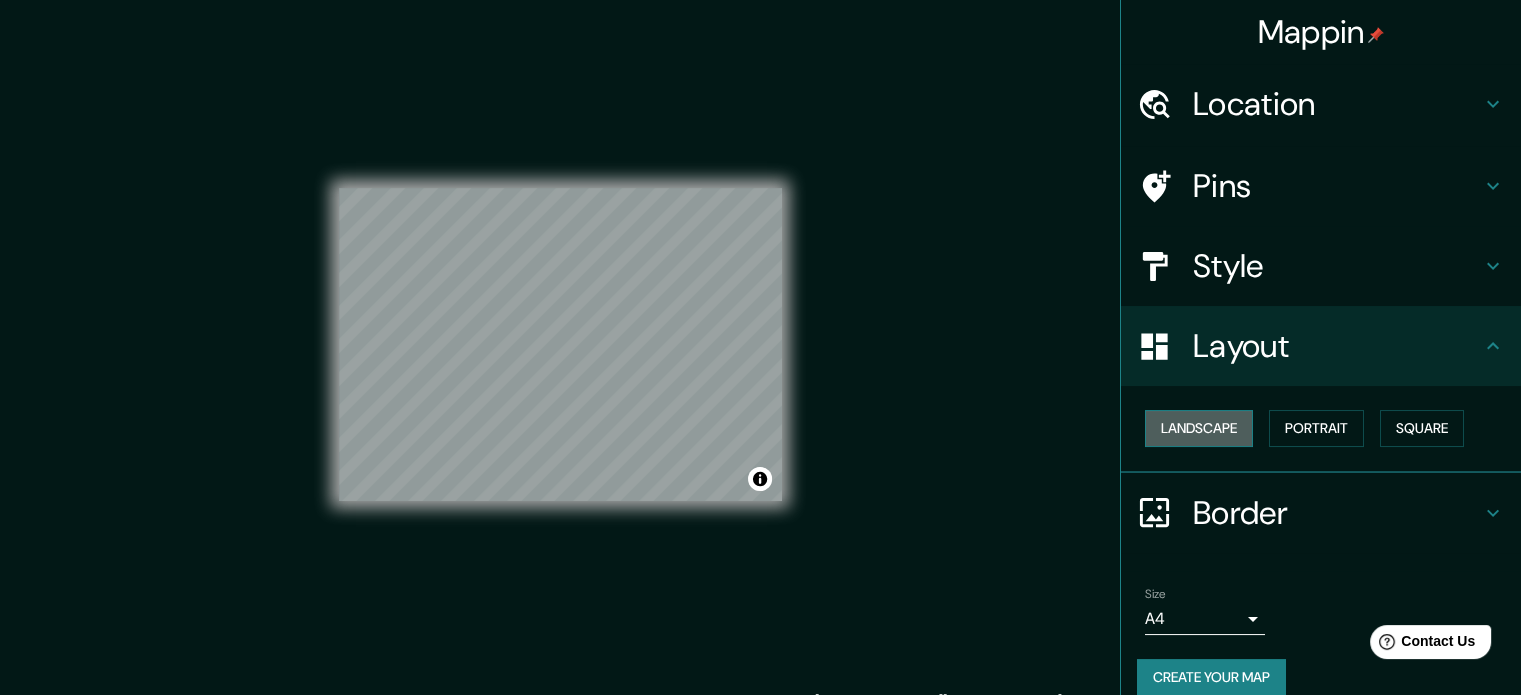 click on "Landscape" at bounding box center [1199, 428] 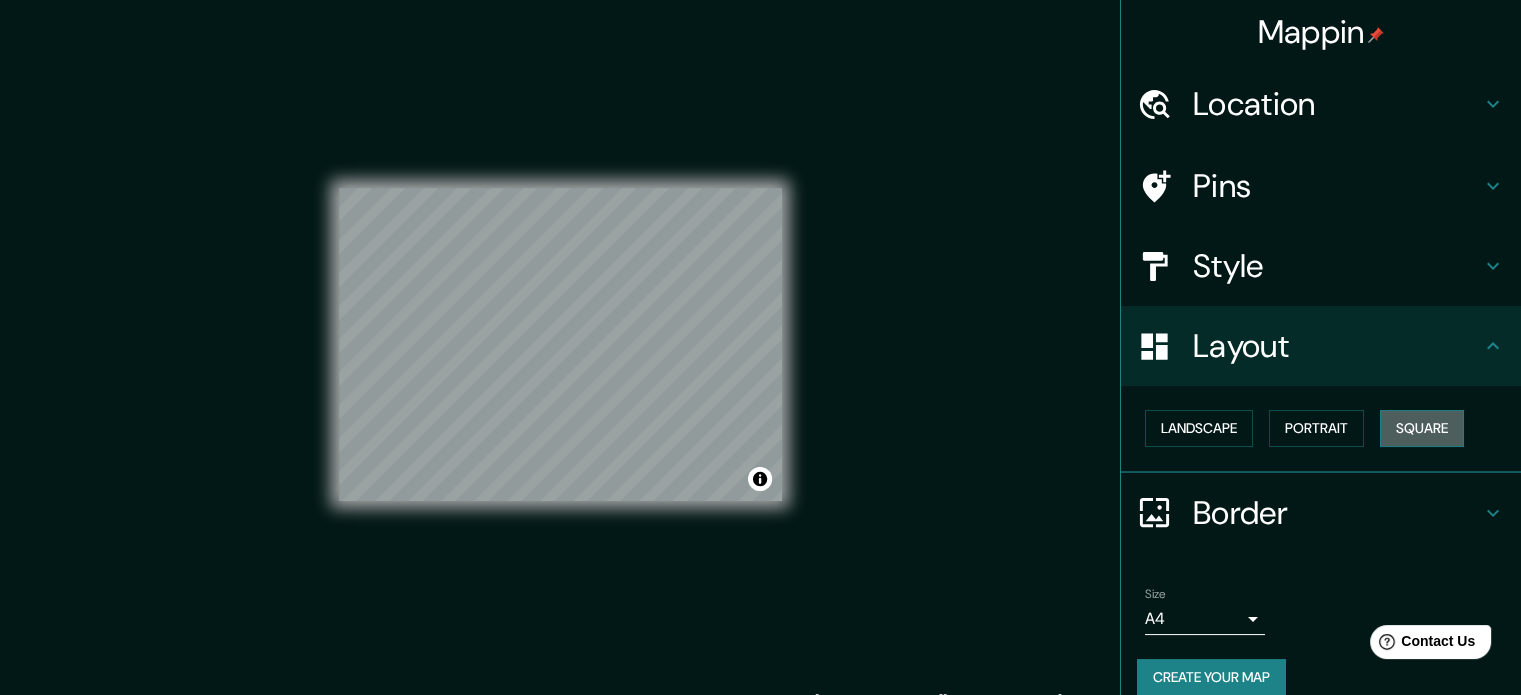 click on "Square" at bounding box center (1422, 428) 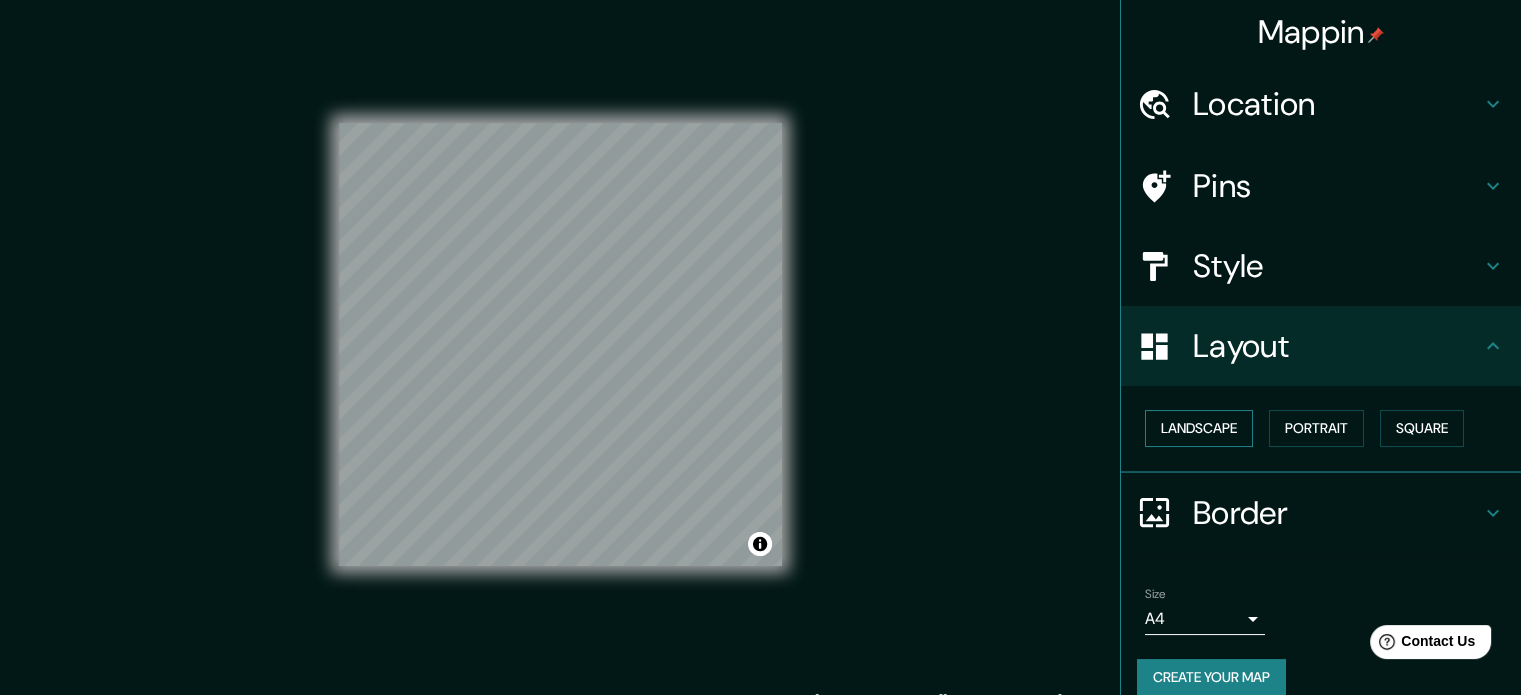 click on "Landscape" at bounding box center [1199, 428] 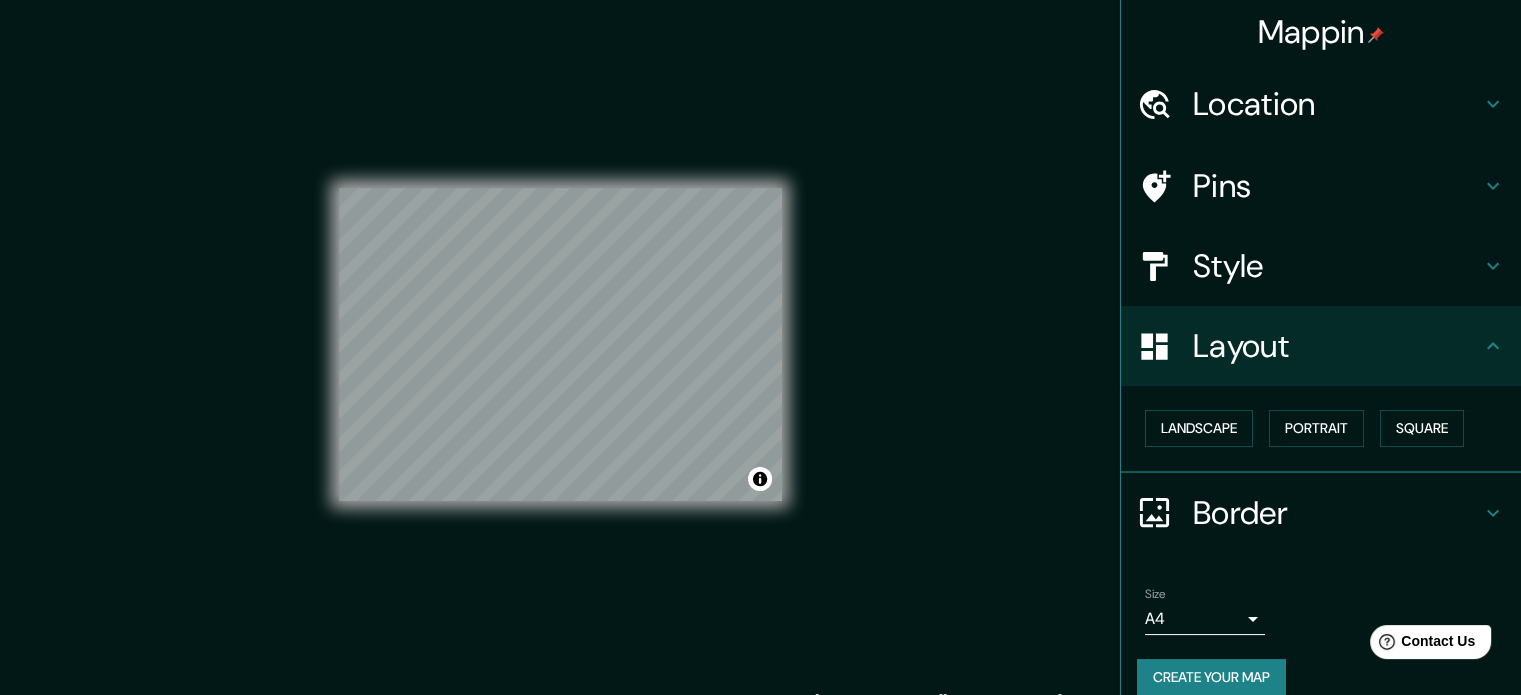 scroll, scrollTop: 22, scrollLeft: 0, axis: vertical 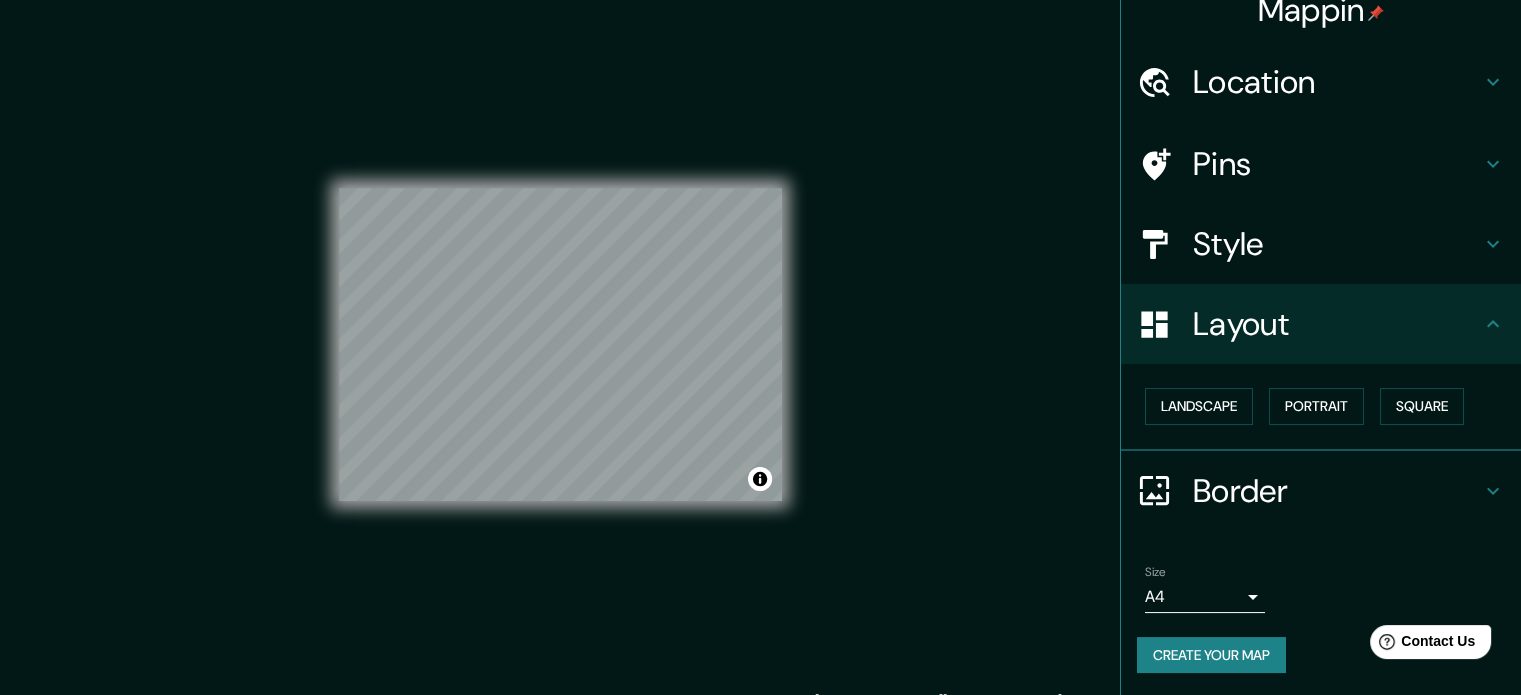 click 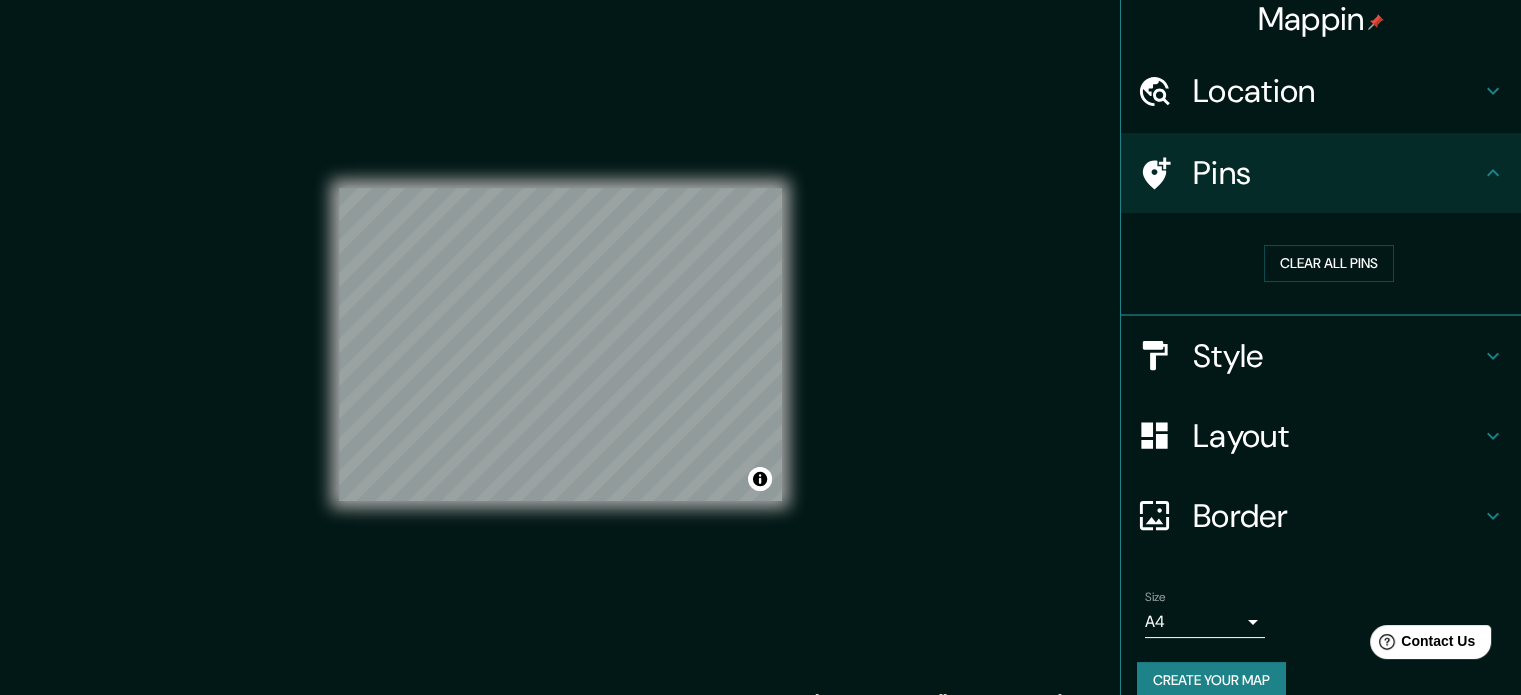 scroll, scrollTop: 0, scrollLeft: 0, axis: both 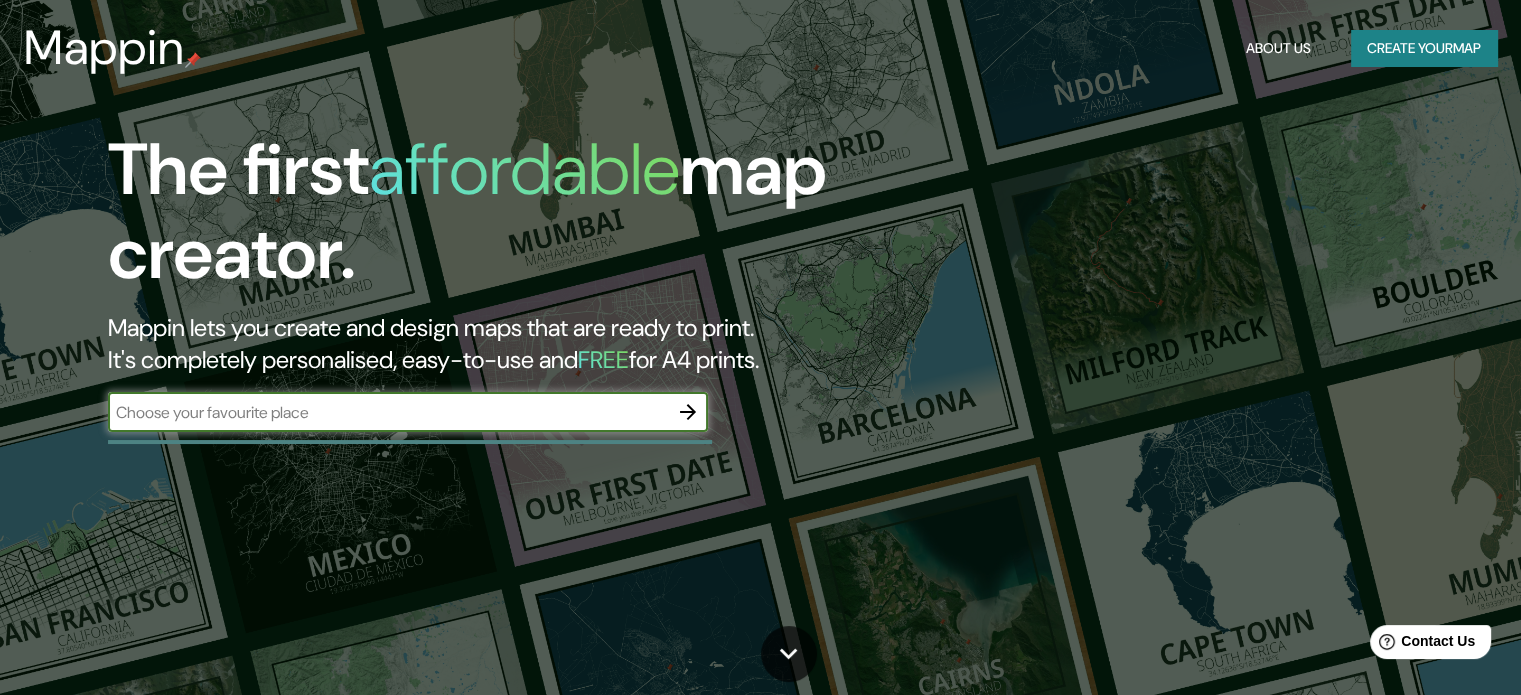 click on "Create your   map" at bounding box center (1424, 48) 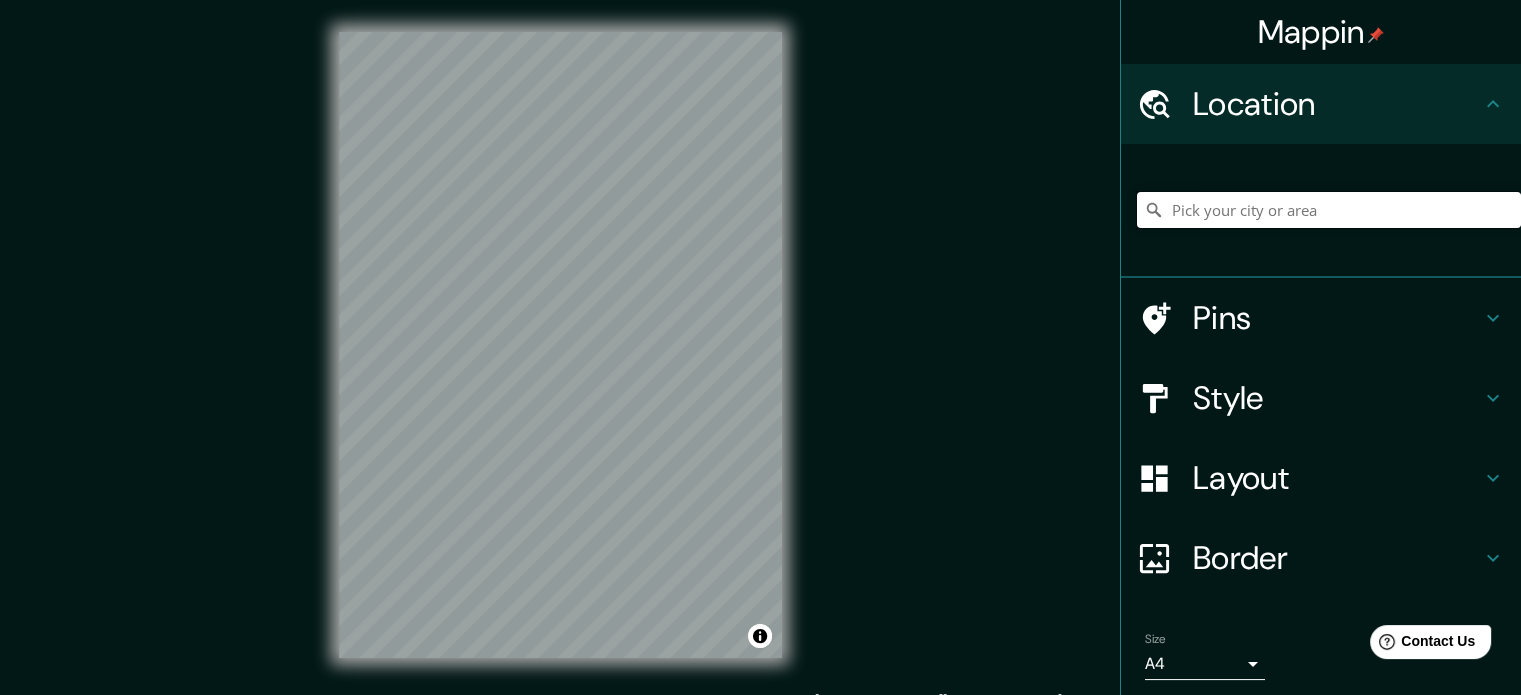 click at bounding box center [1329, 210] 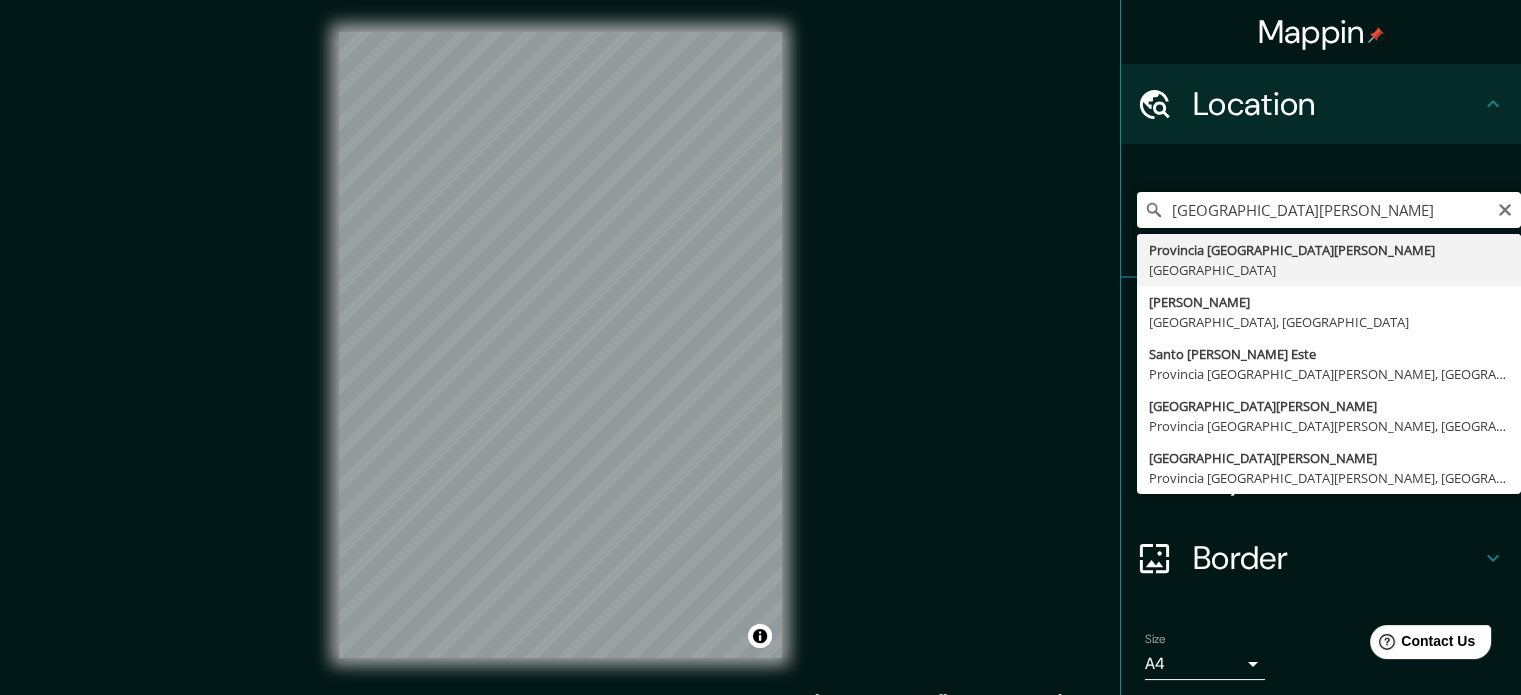 type on "Provincia [GEOGRAPHIC_DATA][PERSON_NAME], [GEOGRAPHIC_DATA]" 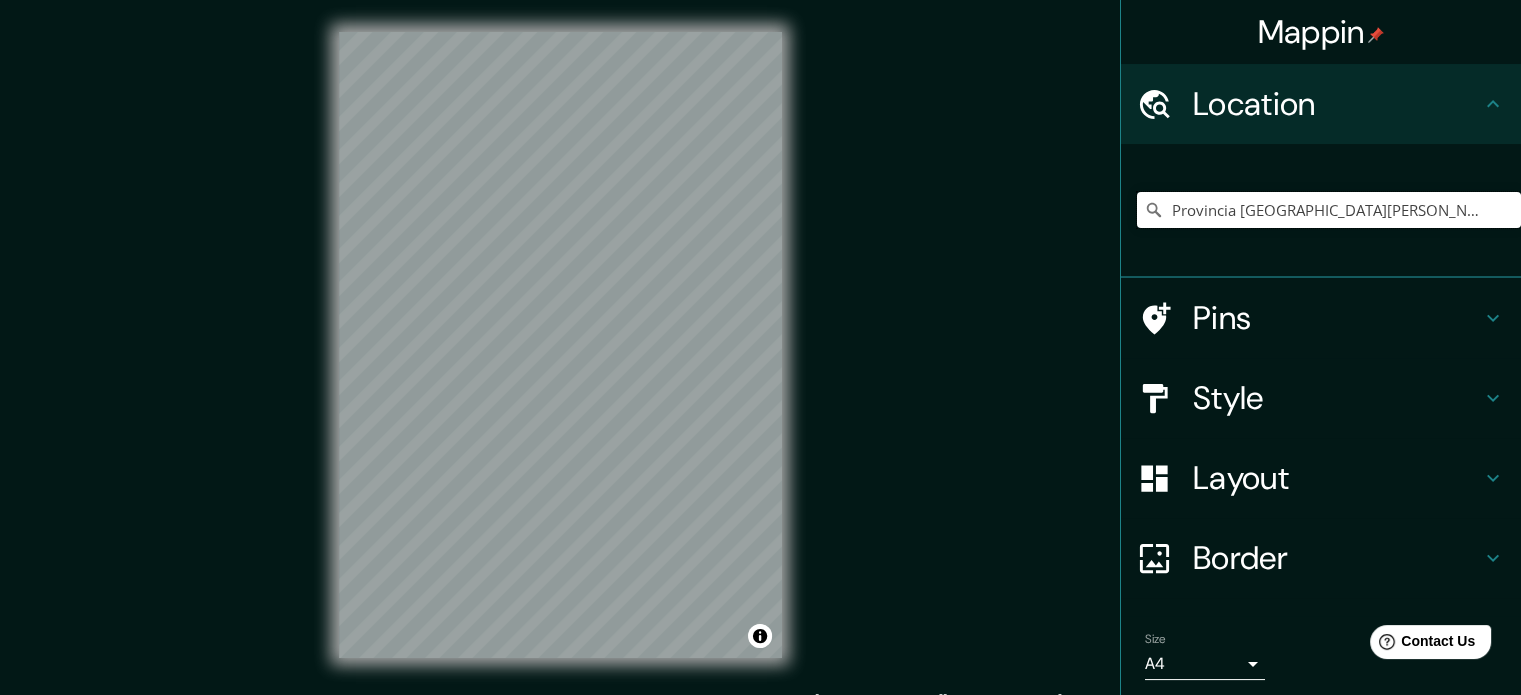scroll, scrollTop: 0, scrollLeft: 0, axis: both 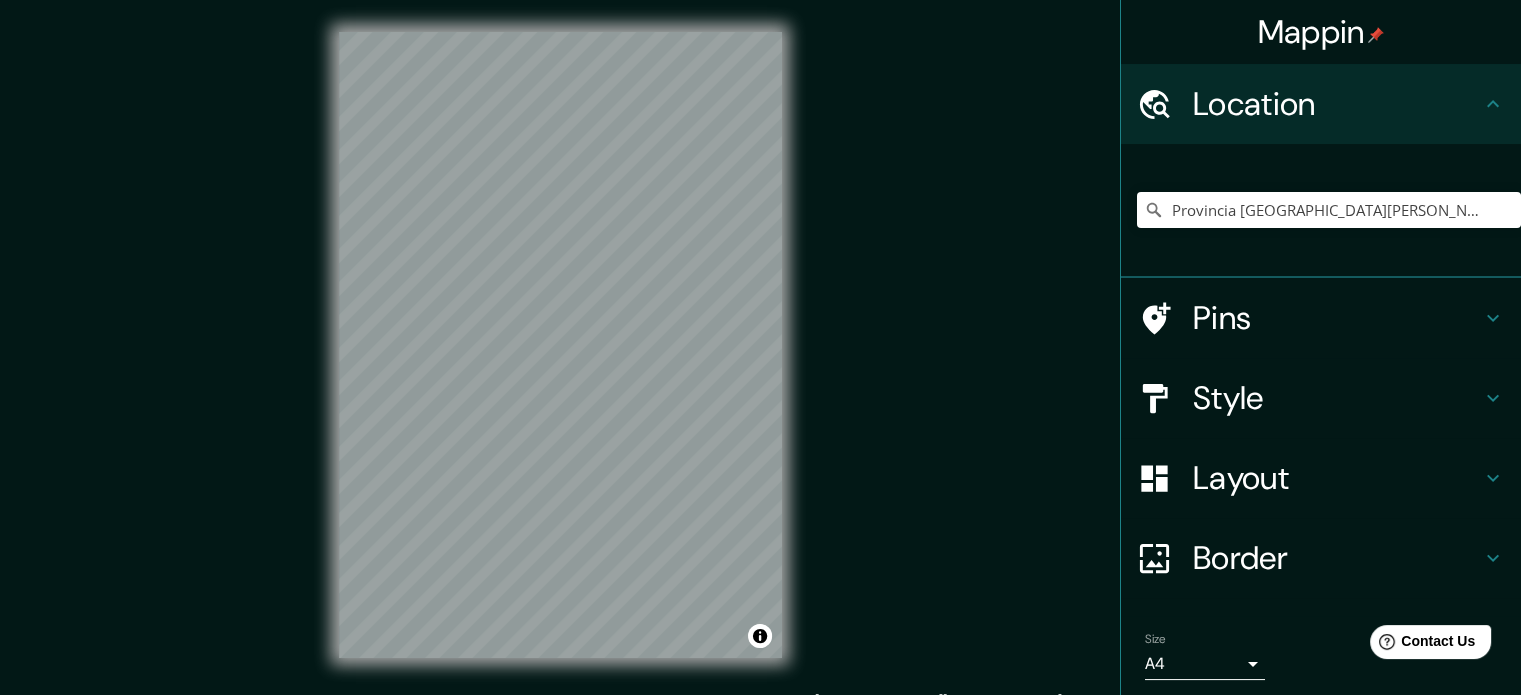 click on "Style" at bounding box center [1337, 398] 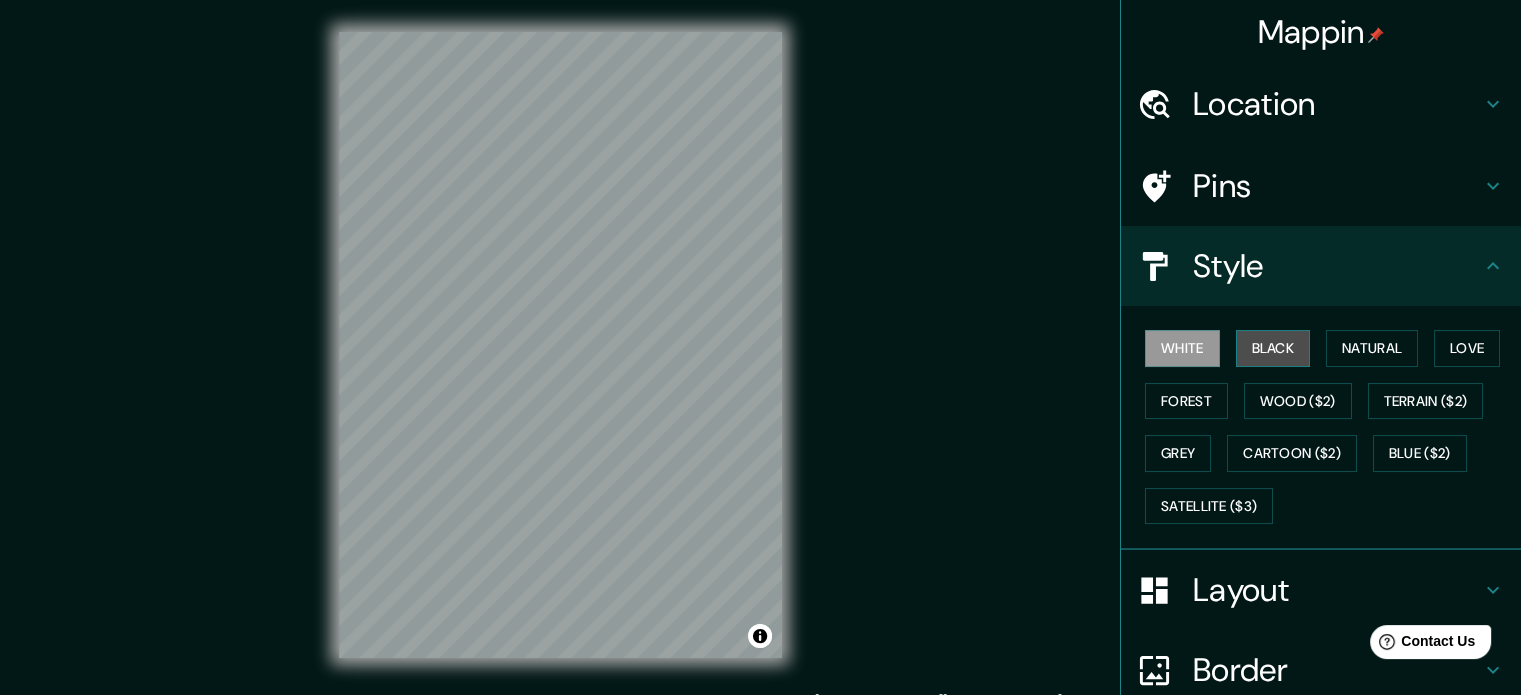 click on "Black" at bounding box center [1273, 348] 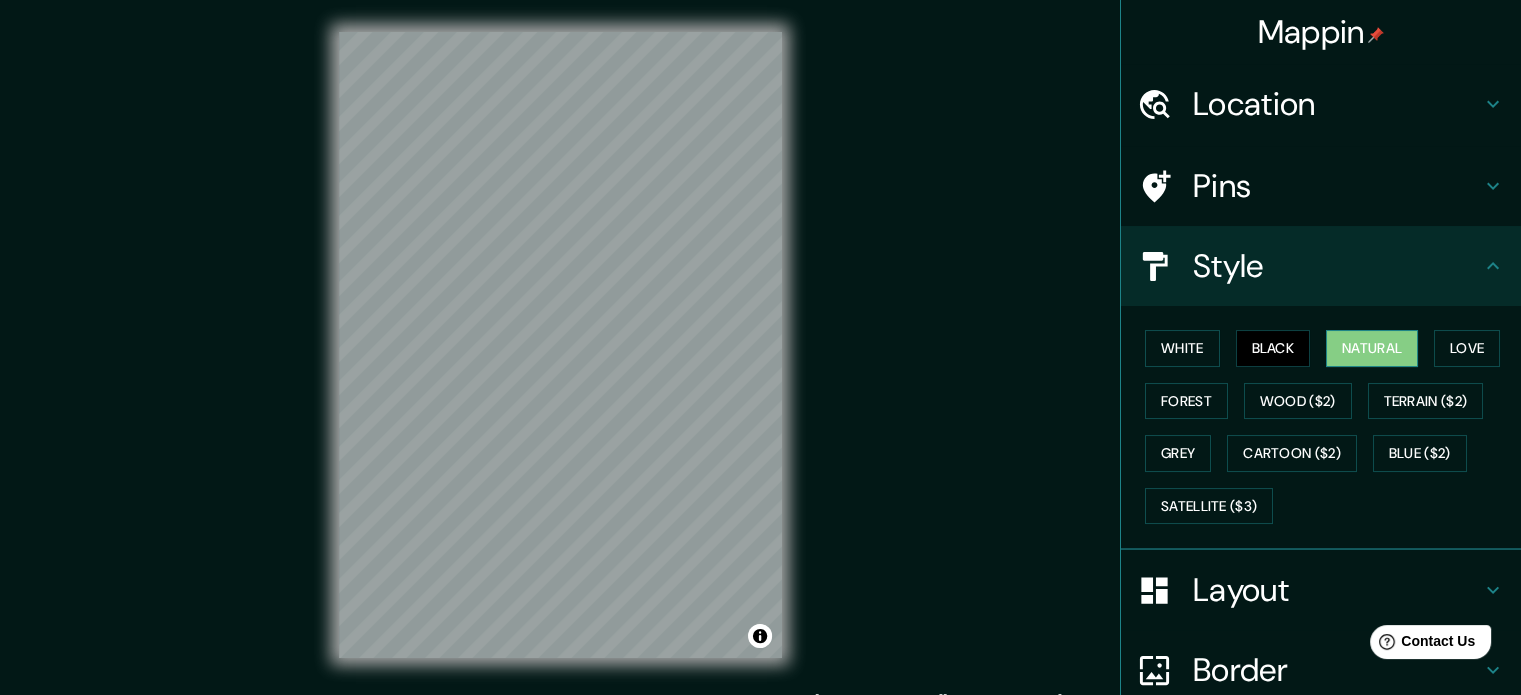 click on "Natural" at bounding box center [1372, 348] 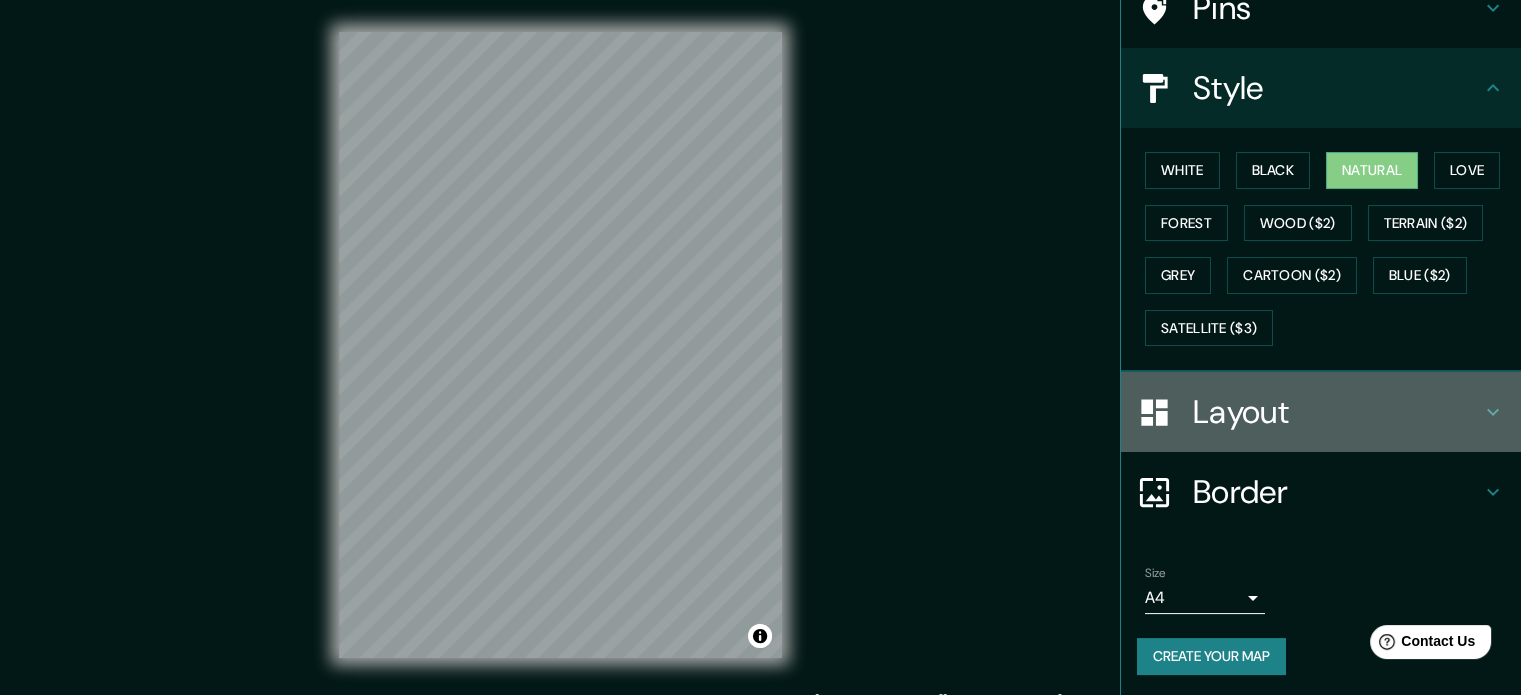click on "Layout" at bounding box center [1337, 412] 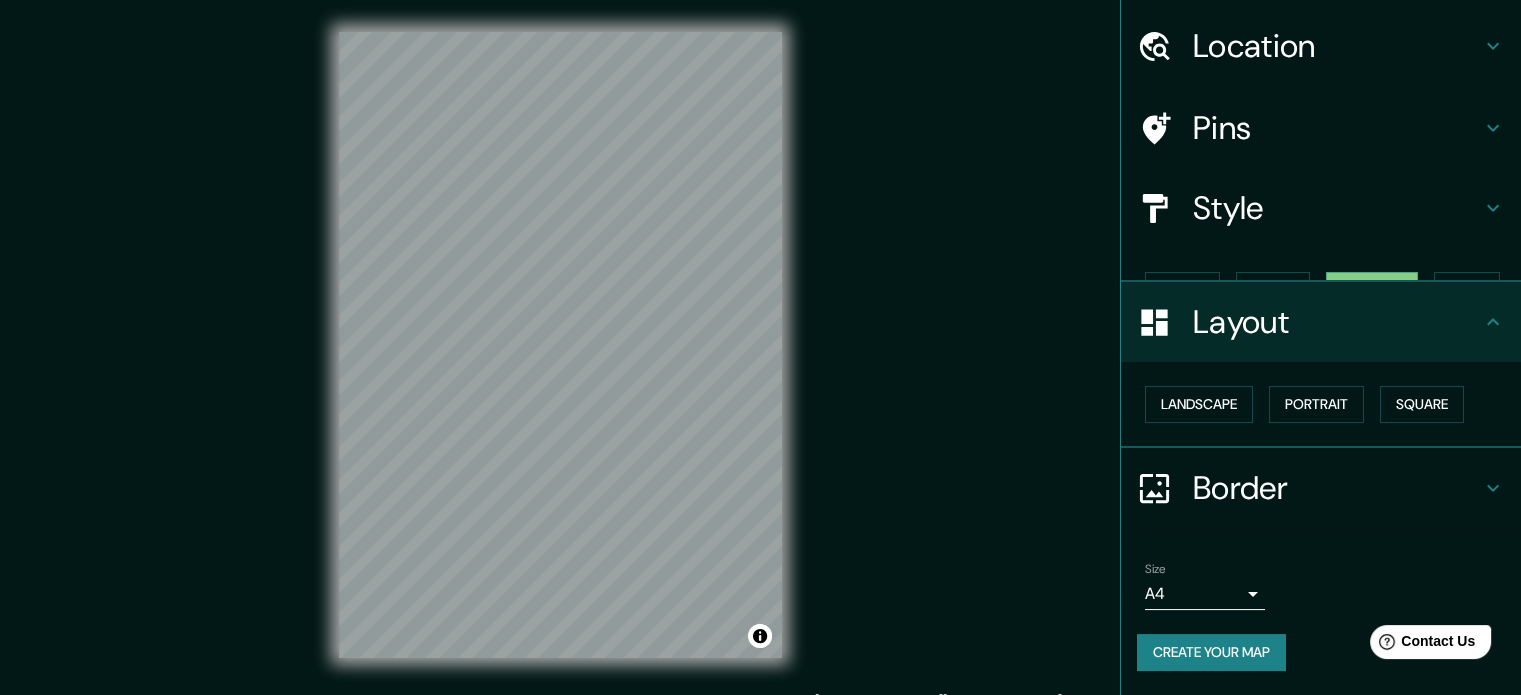 scroll, scrollTop: 22, scrollLeft: 0, axis: vertical 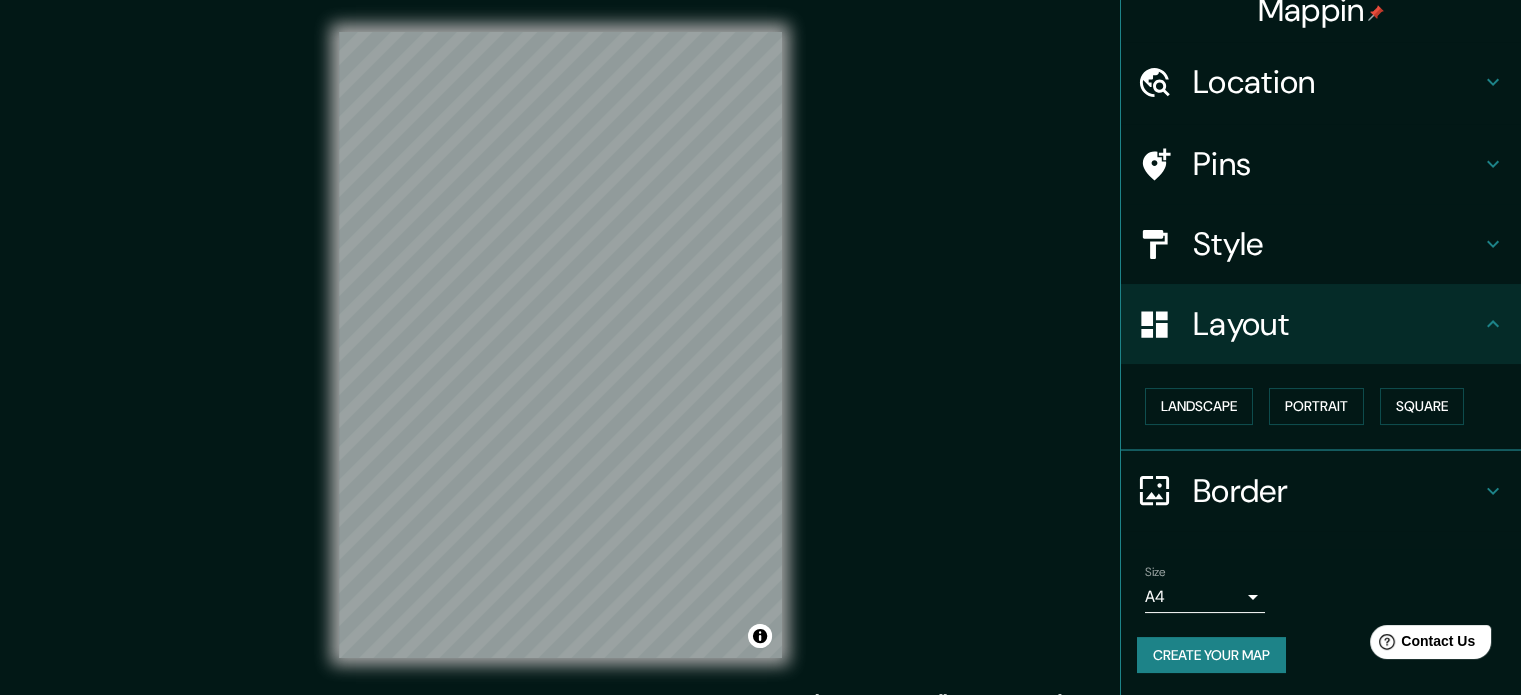click on "Border" at bounding box center [1337, 491] 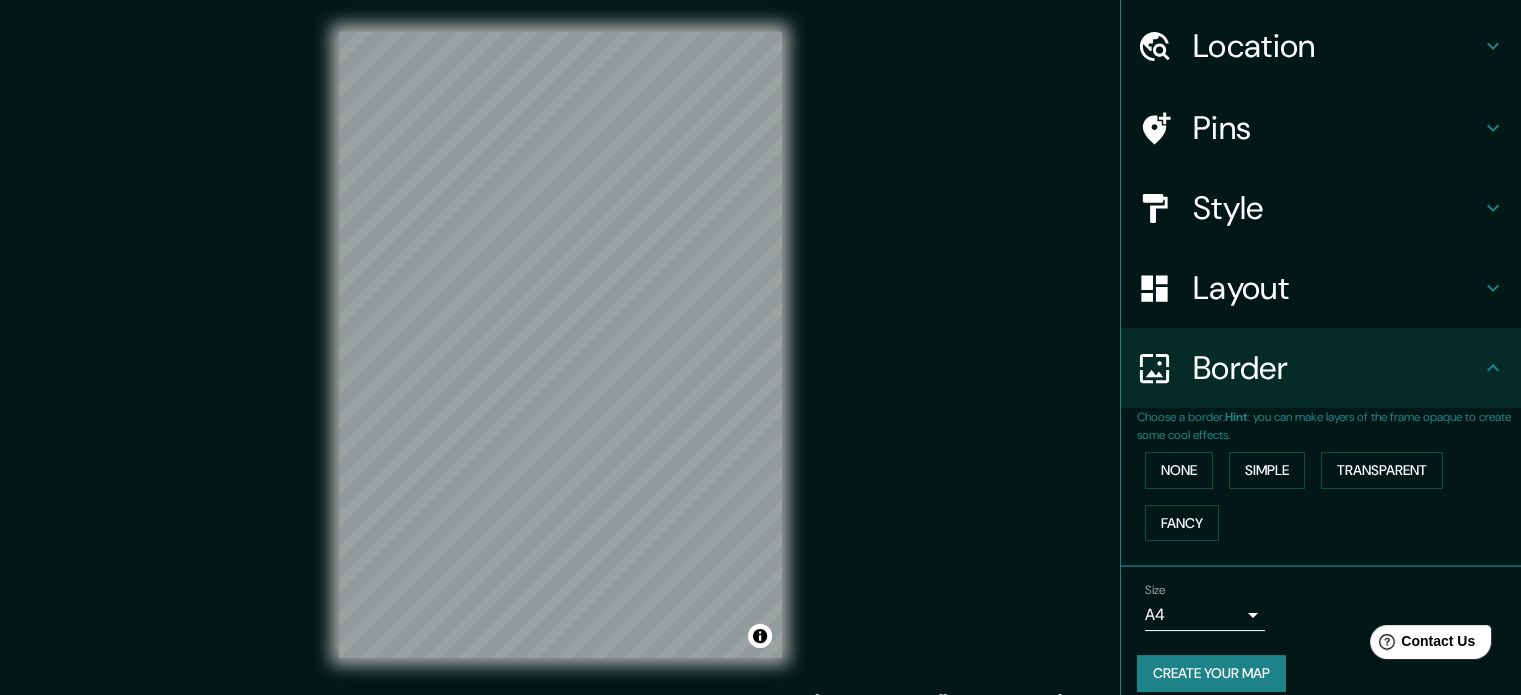 scroll, scrollTop: 76, scrollLeft: 0, axis: vertical 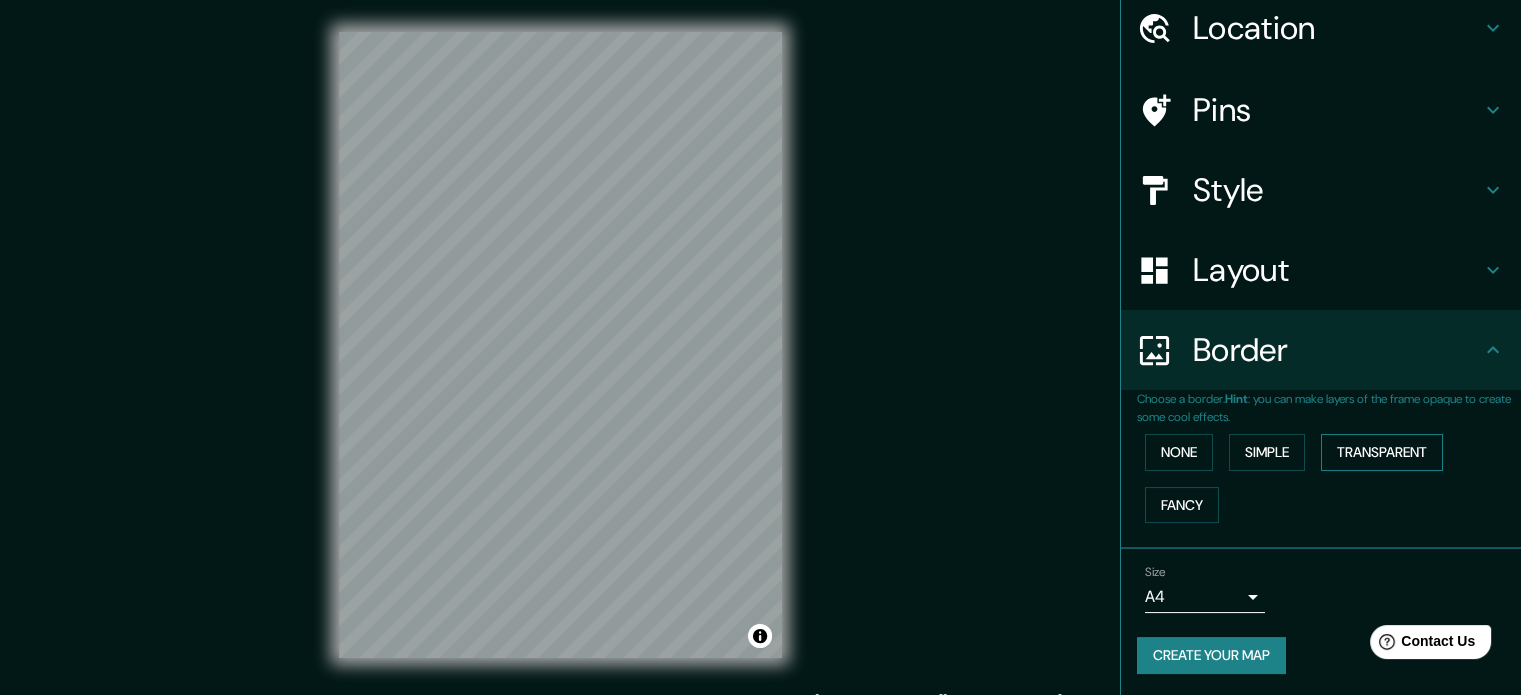 click on "Transparent" at bounding box center [1382, 452] 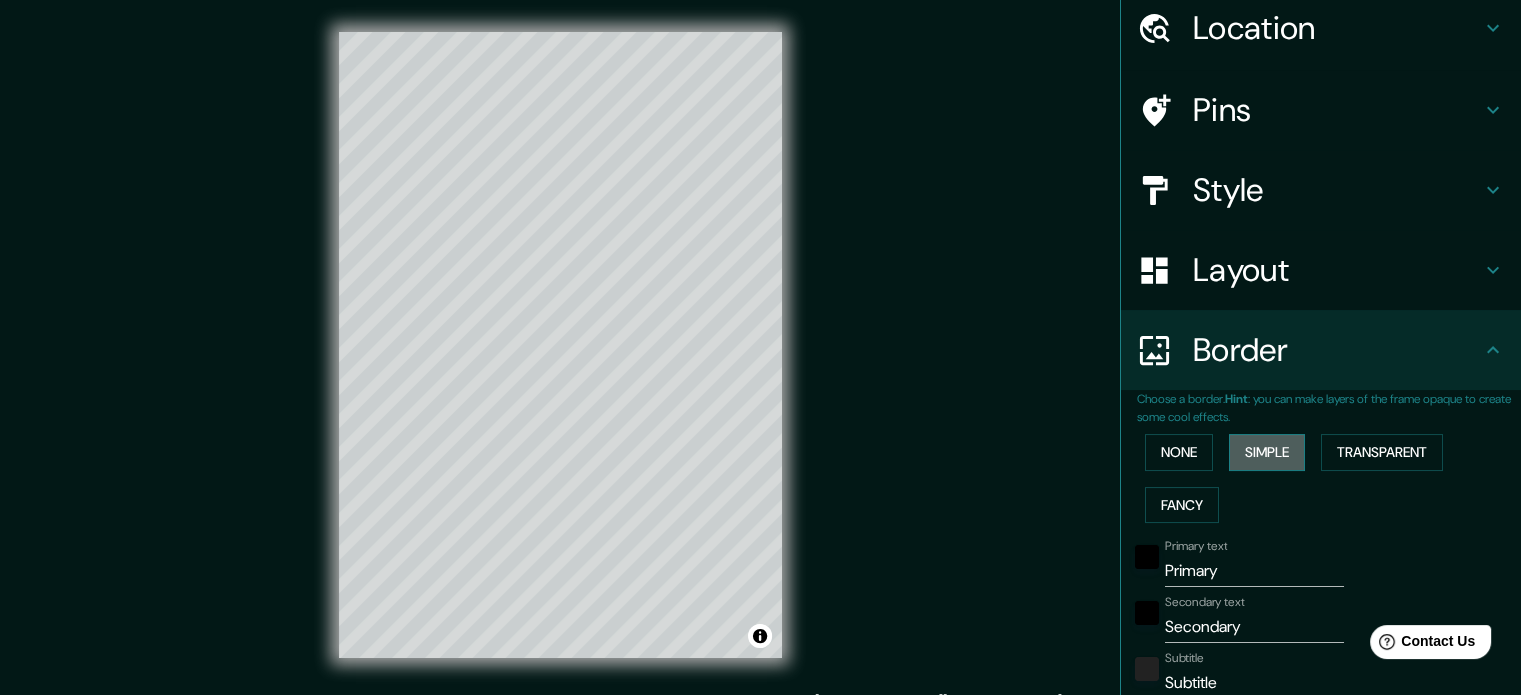click on "Simple" at bounding box center [1267, 452] 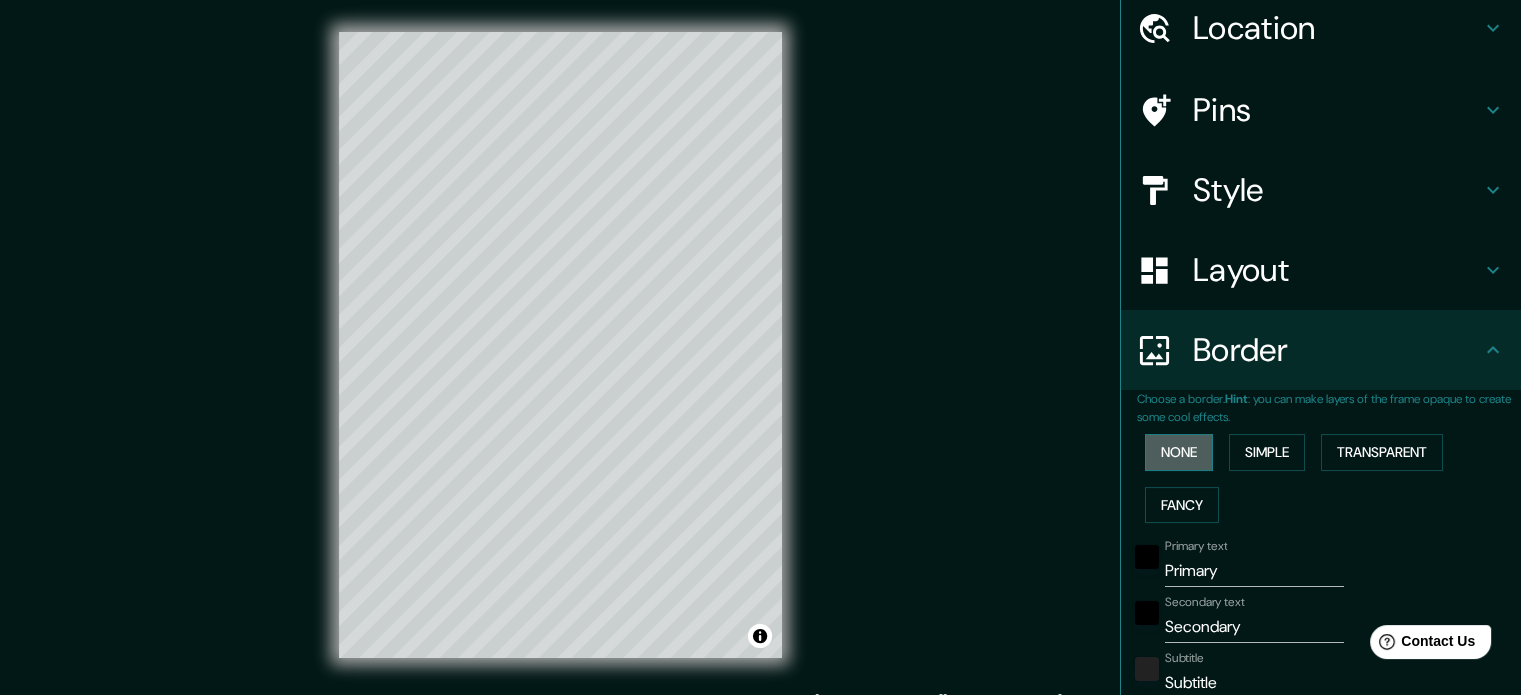 click on "None" at bounding box center (1179, 452) 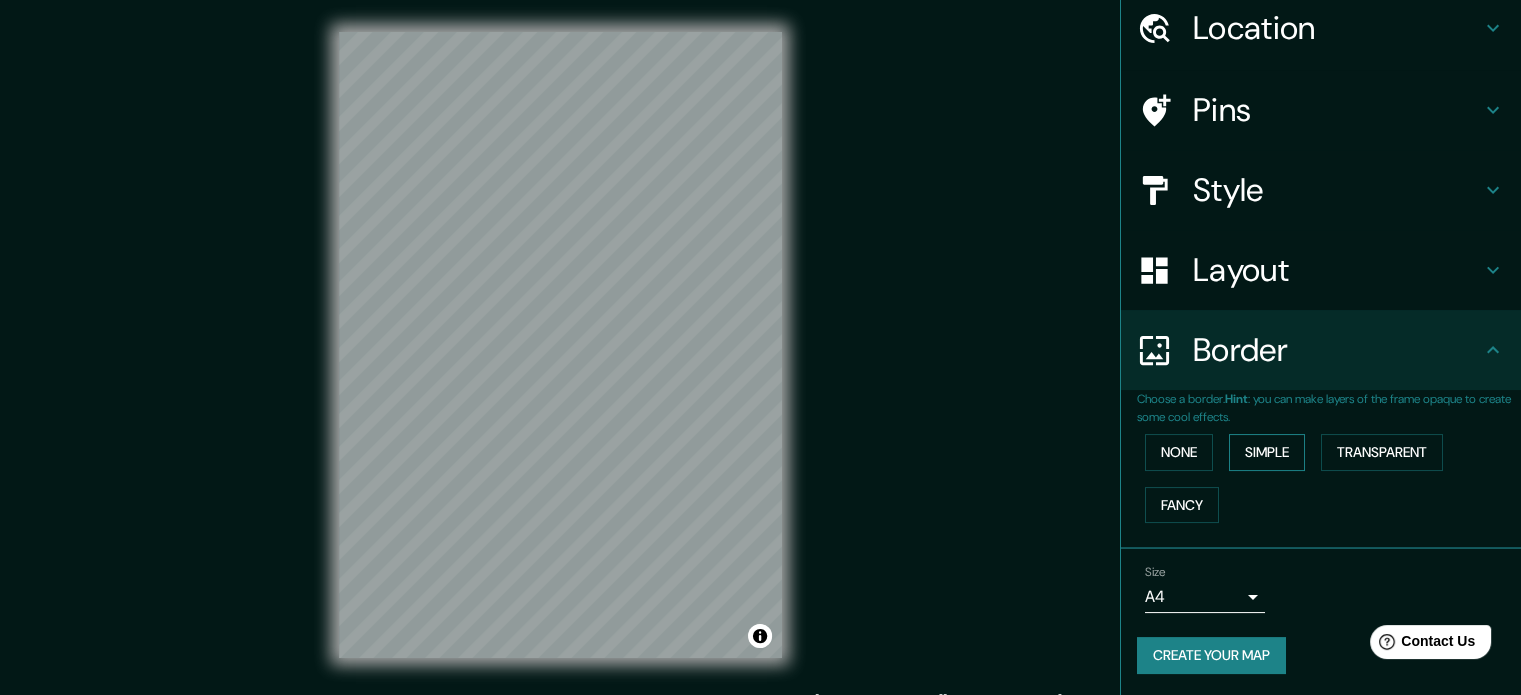 click on "Simple" at bounding box center [1267, 452] 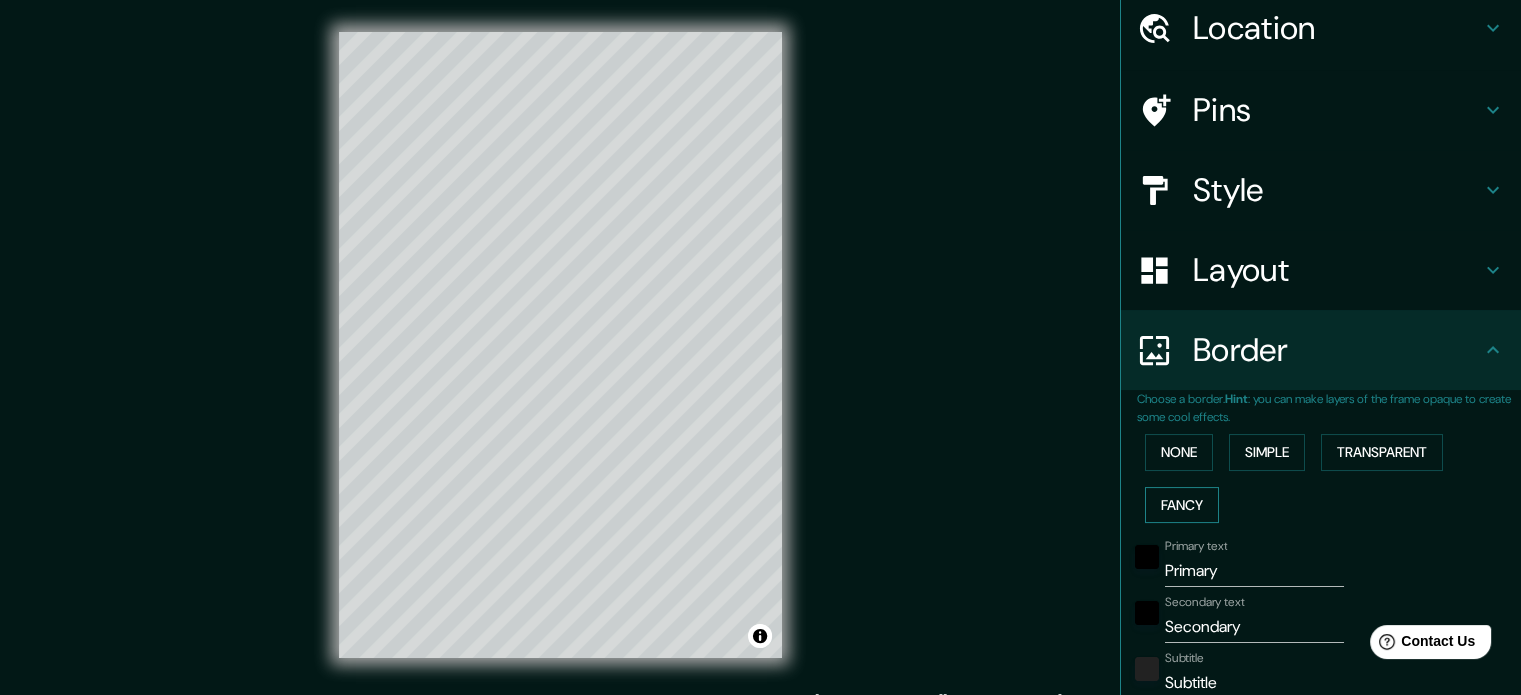 click on "Fancy" at bounding box center (1182, 505) 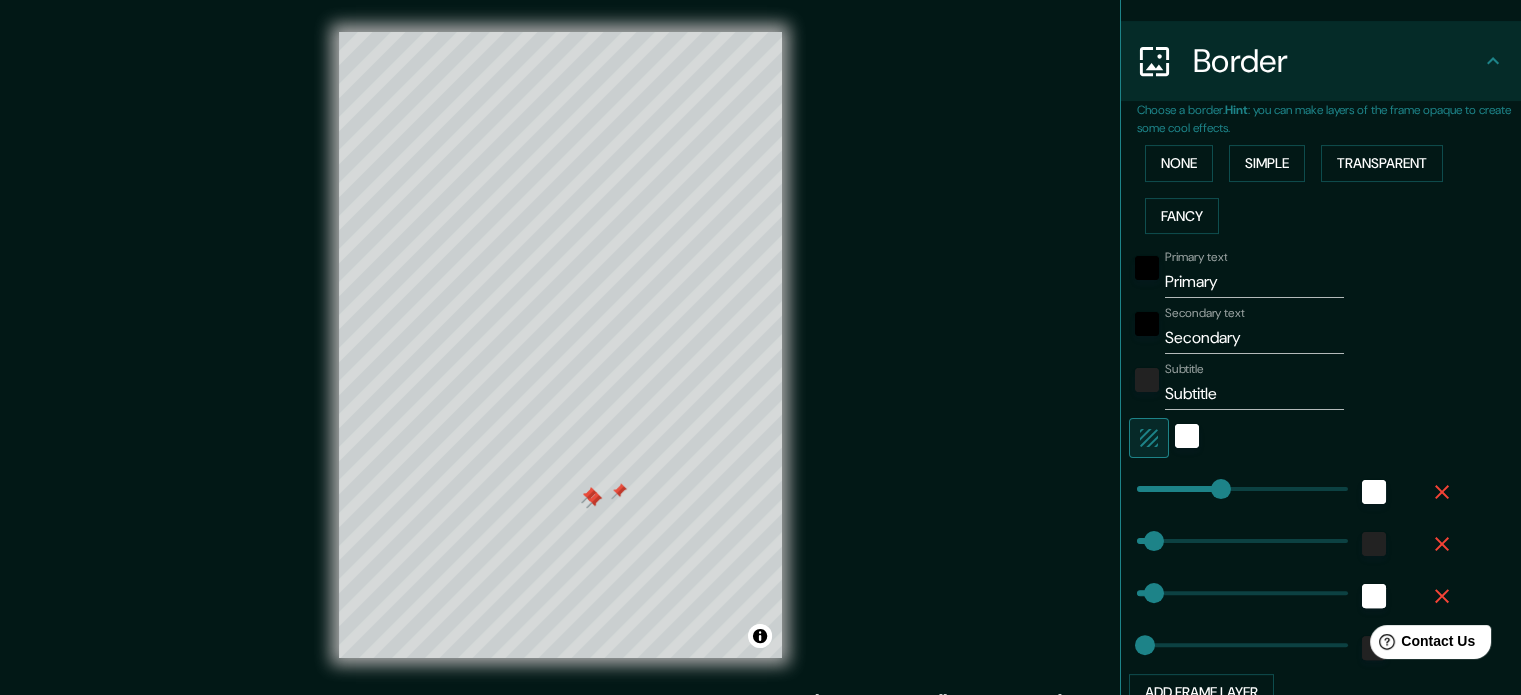 scroll, scrollTop: 376, scrollLeft: 0, axis: vertical 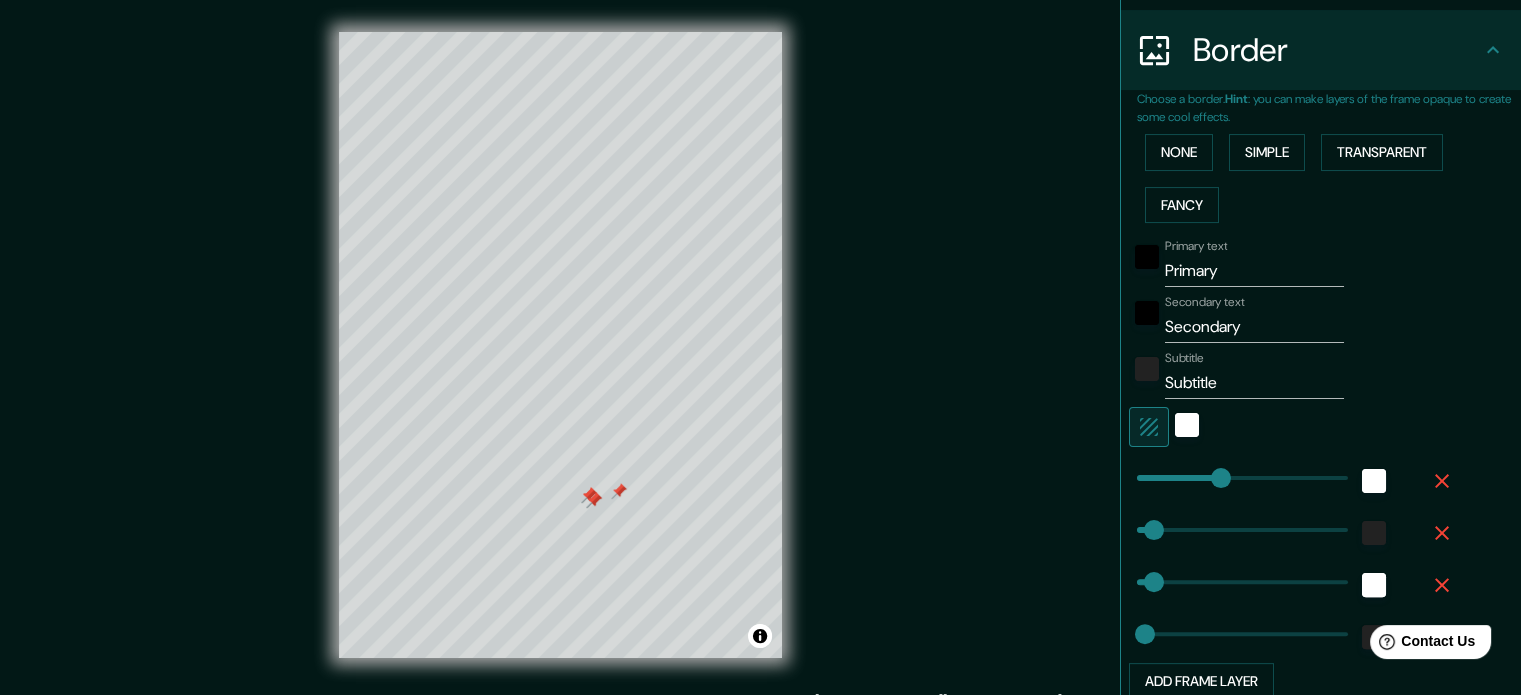 type on "177" 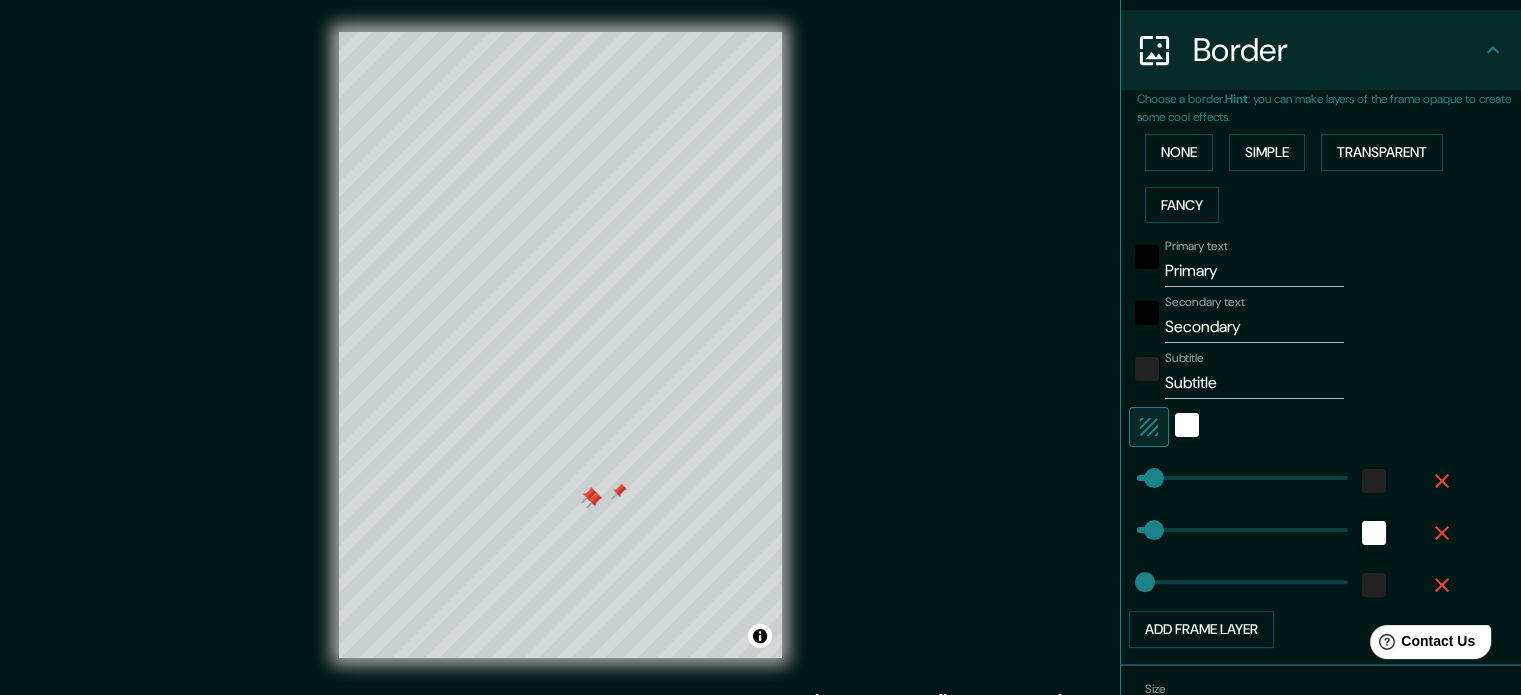 click on "Primary text Primary Secondary text Secondary Subtitle Subtitle Add frame layer" at bounding box center [1297, 439] 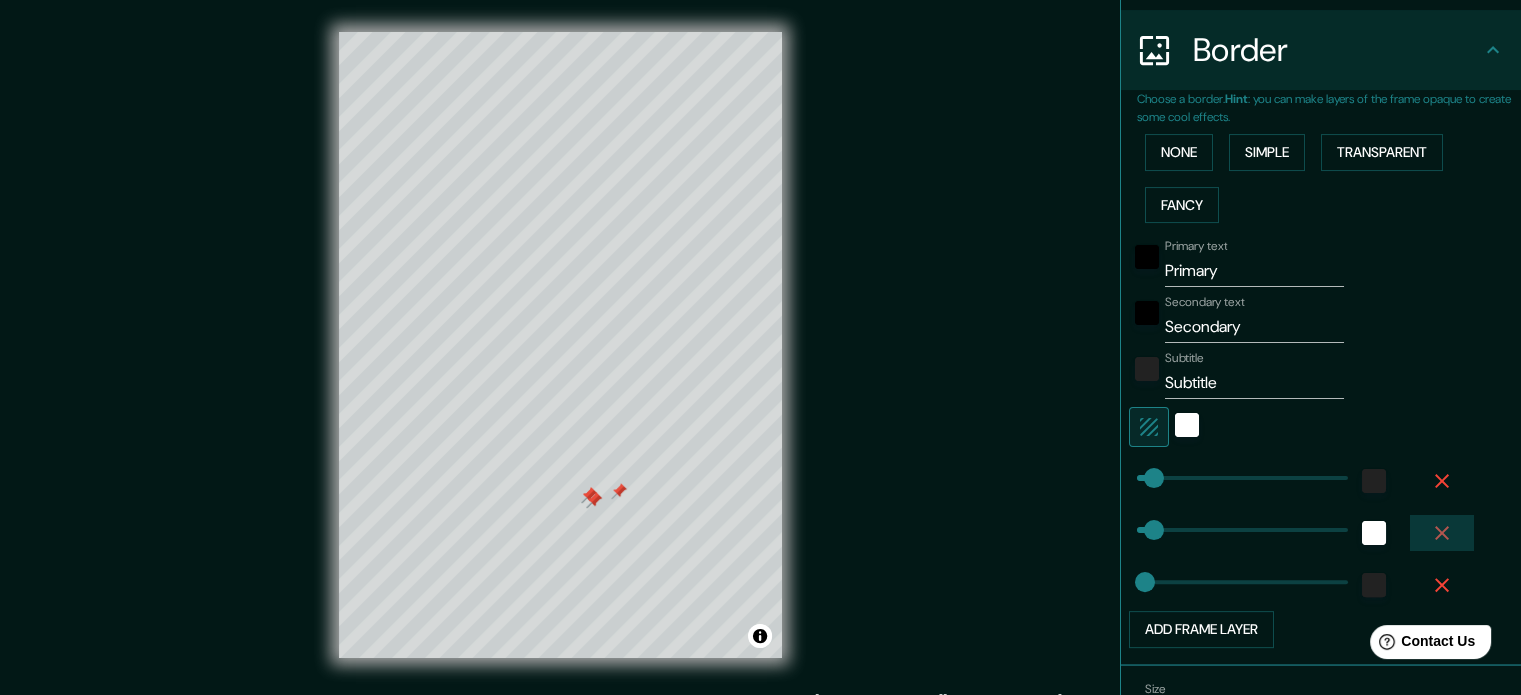 click 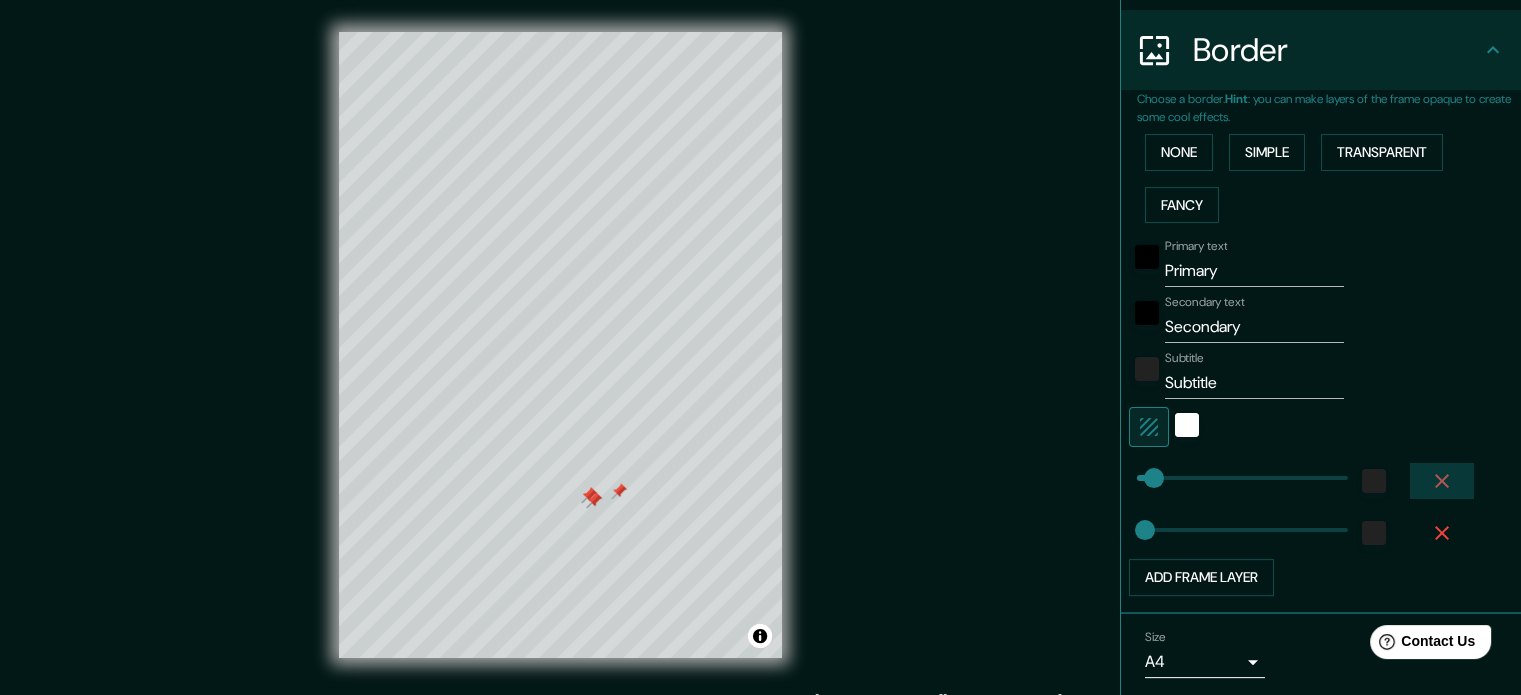 click 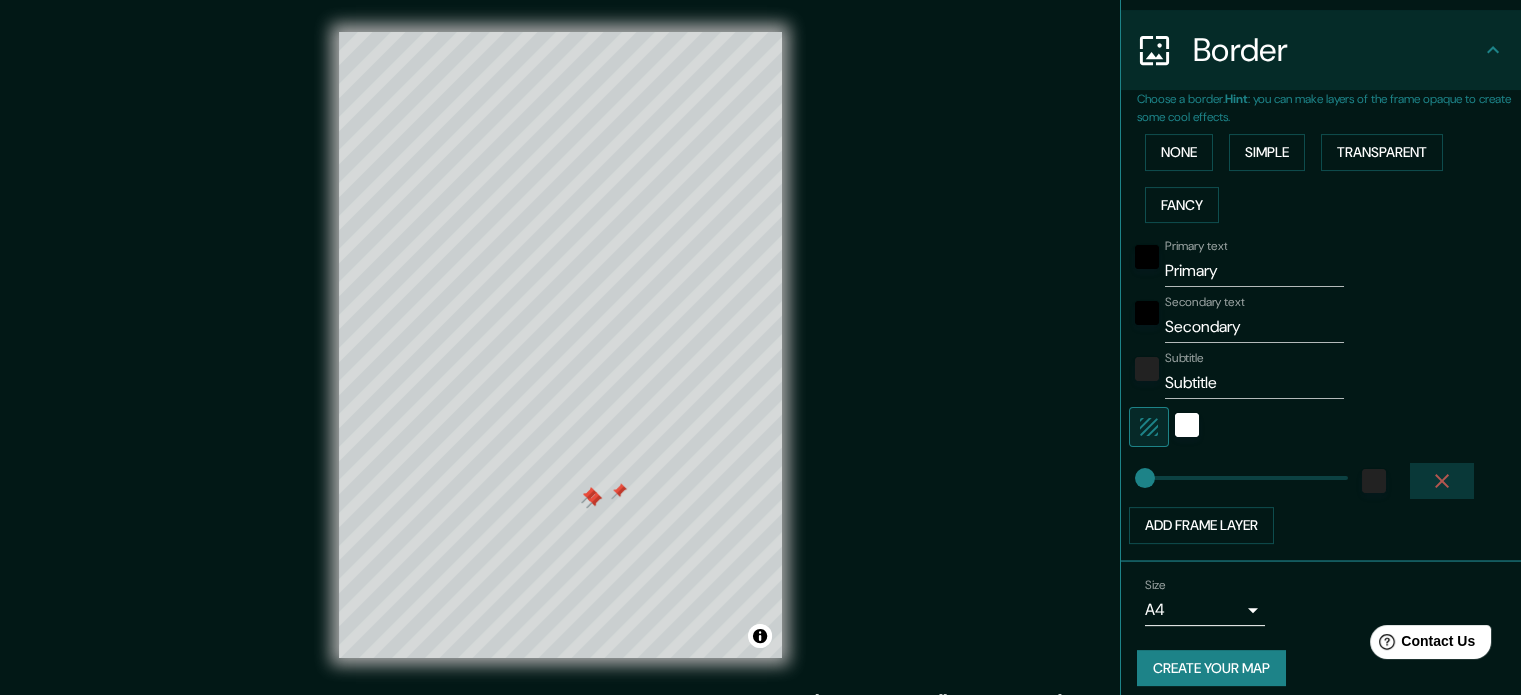 click 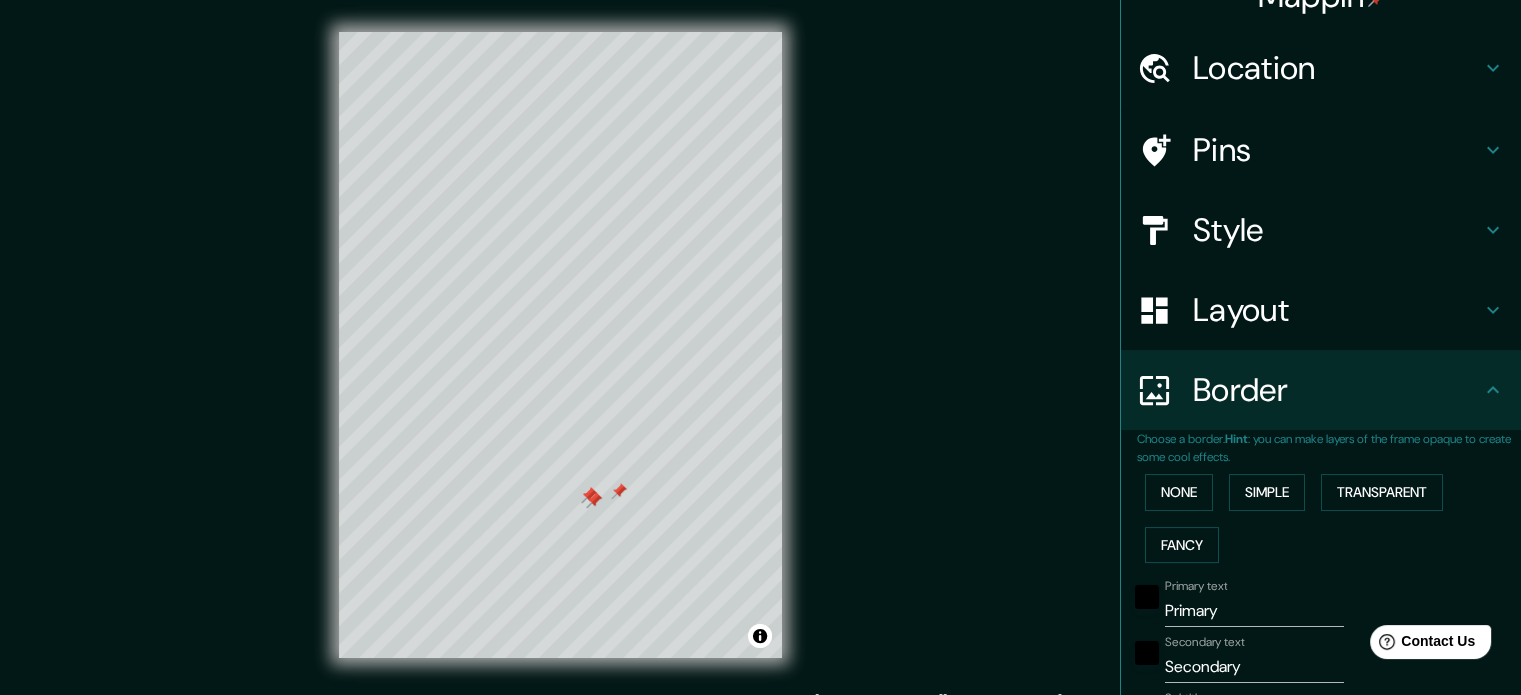 scroll, scrollTop: 0, scrollLeft: 0, axis: both 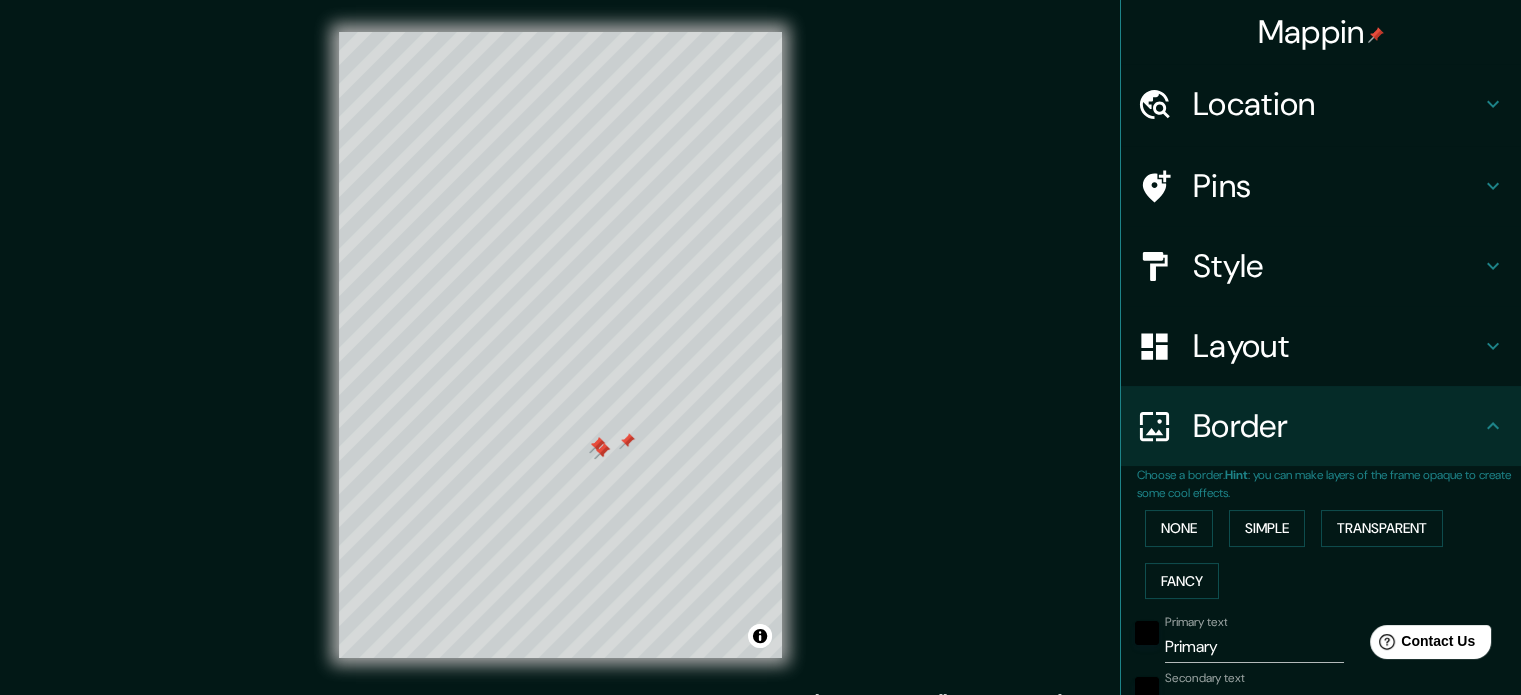 click at bounding box center (602, 451) 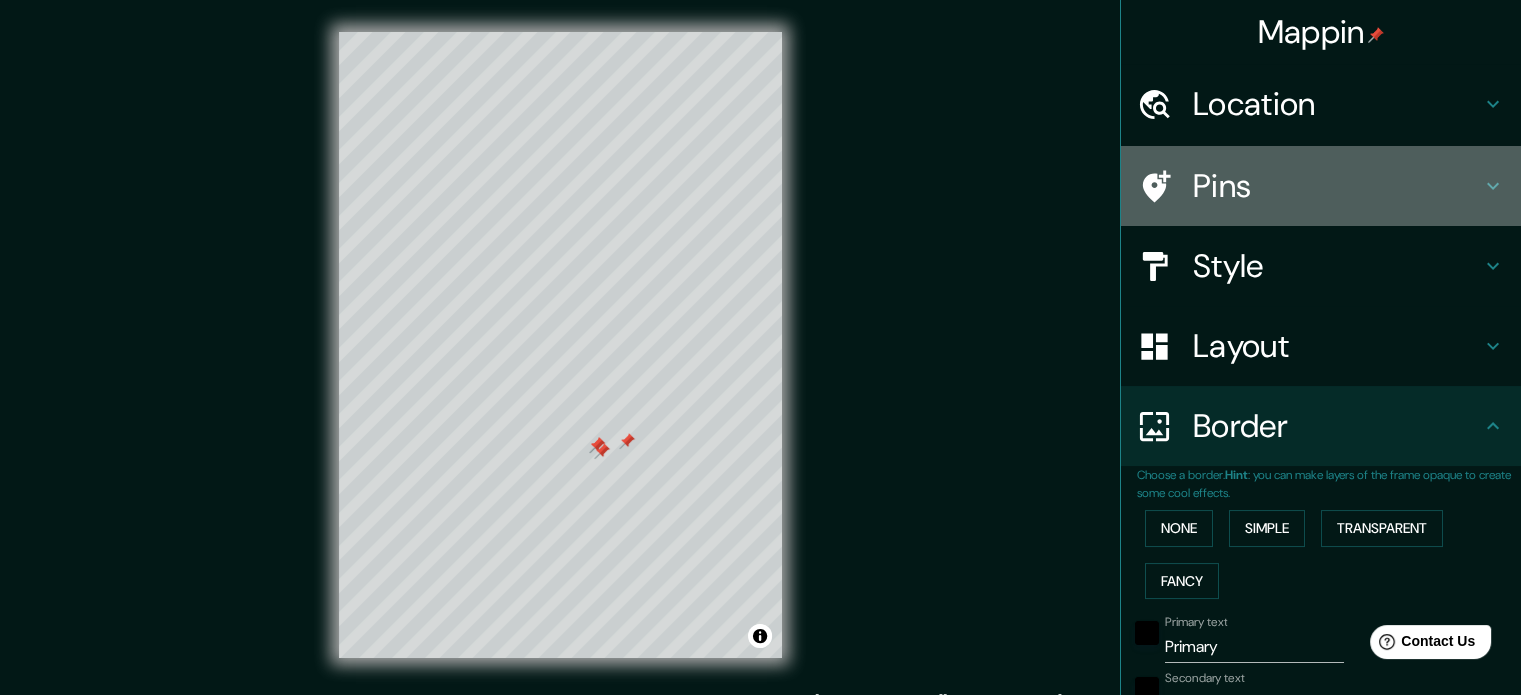 click on "Pins" at bounding box center (1337, 186) 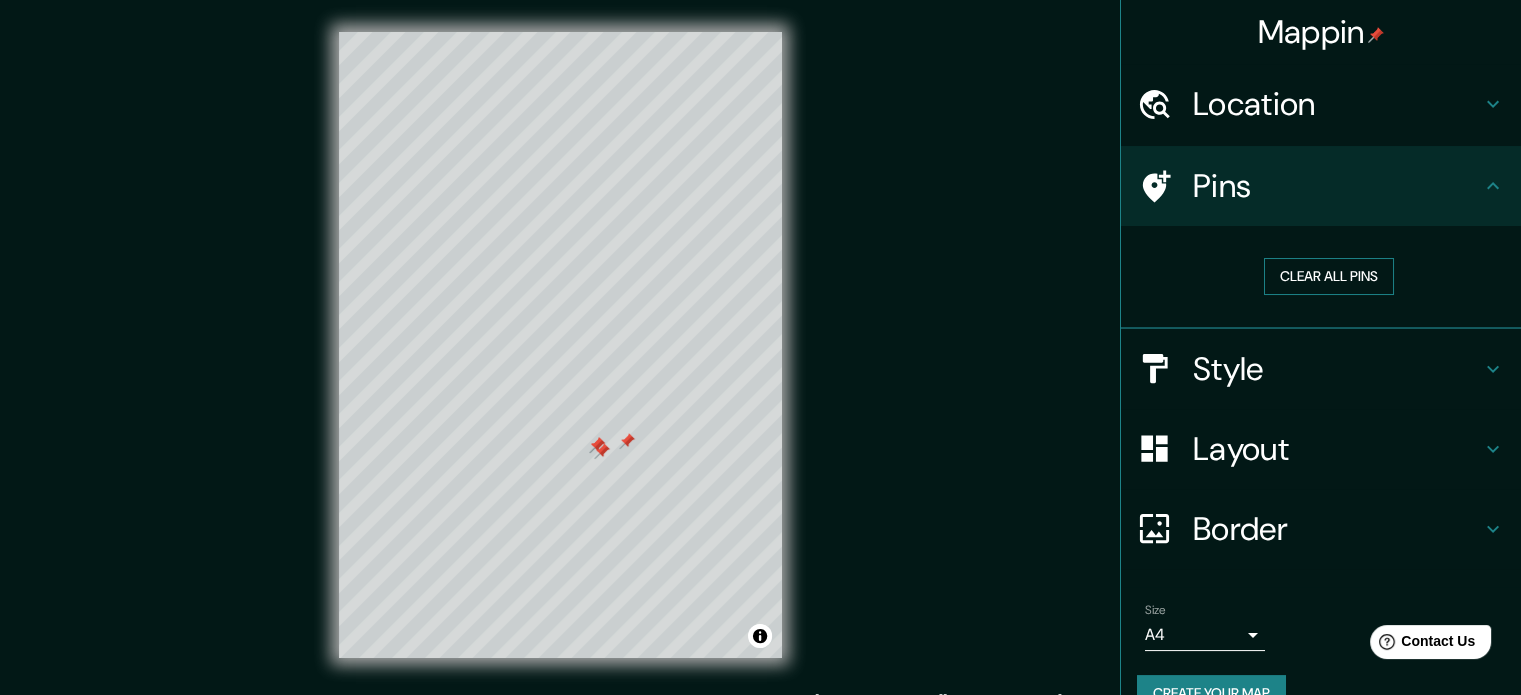 click on "Clear all pins" at bounding box center [1329, 276] 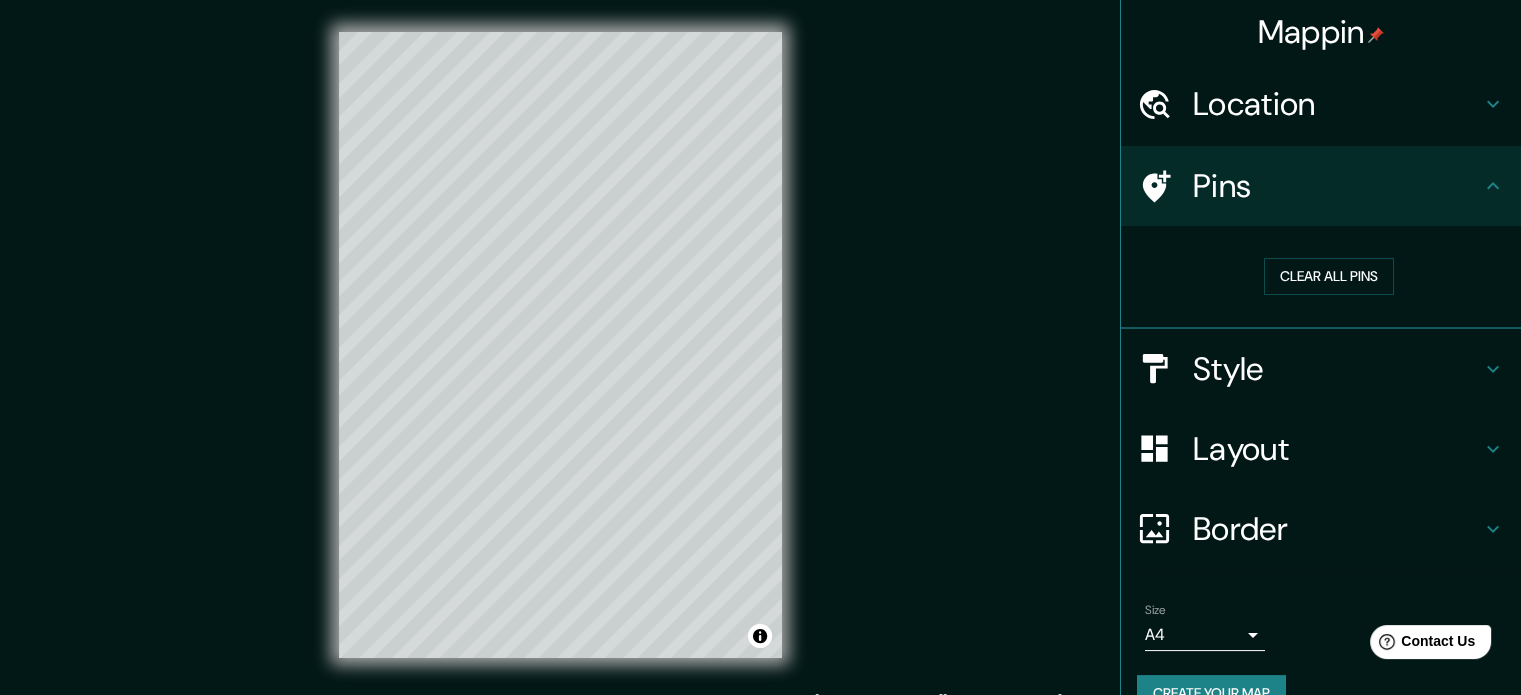 click on "Pins" at bounding box center [1337, 186] 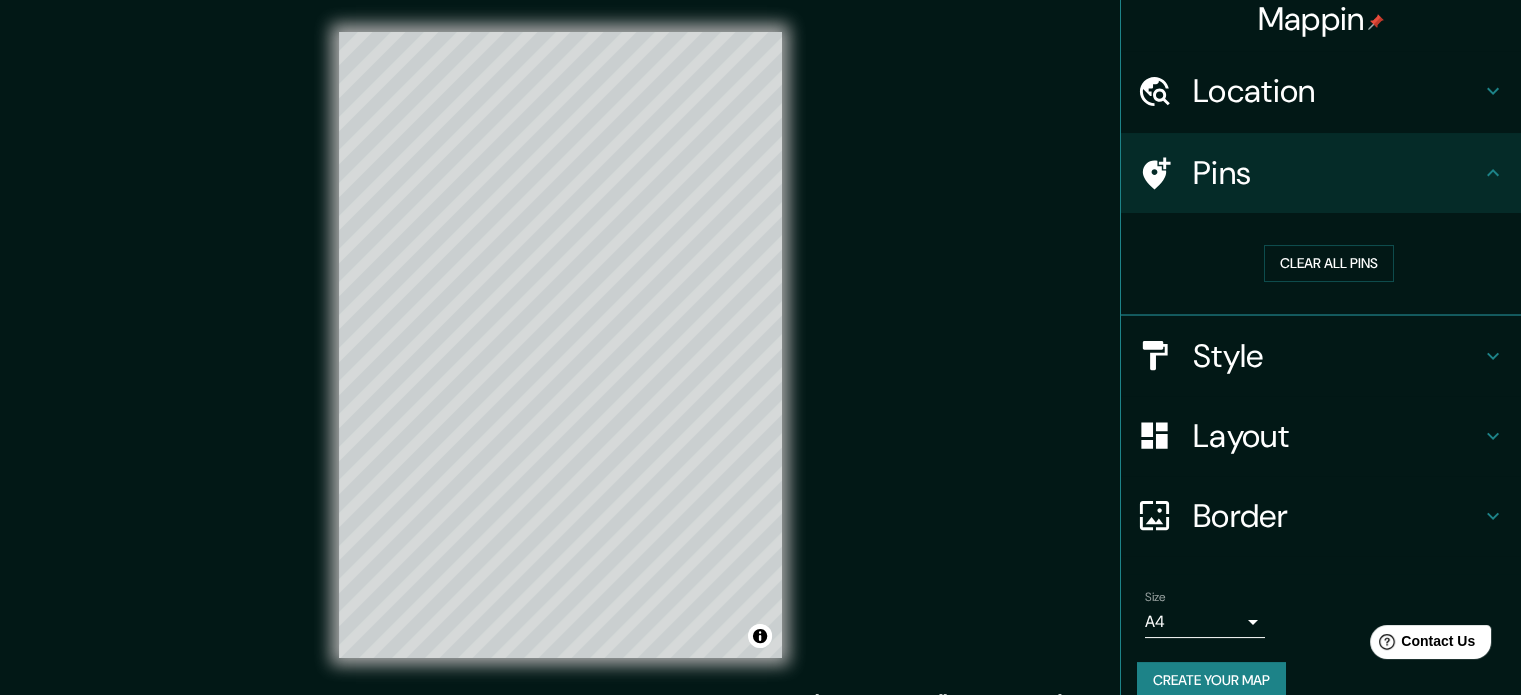 scroll, scrollTop: 0, scrollLeft: 0, axis: both 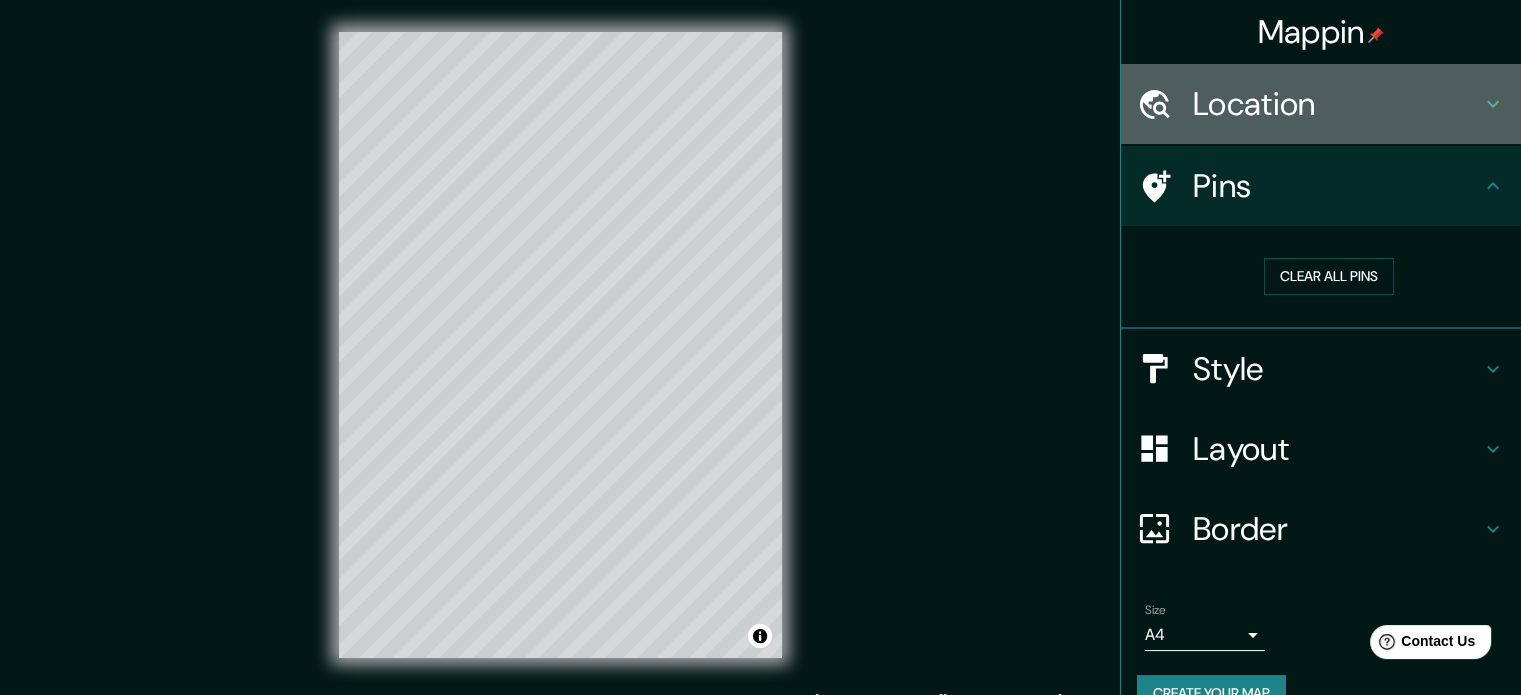 click 